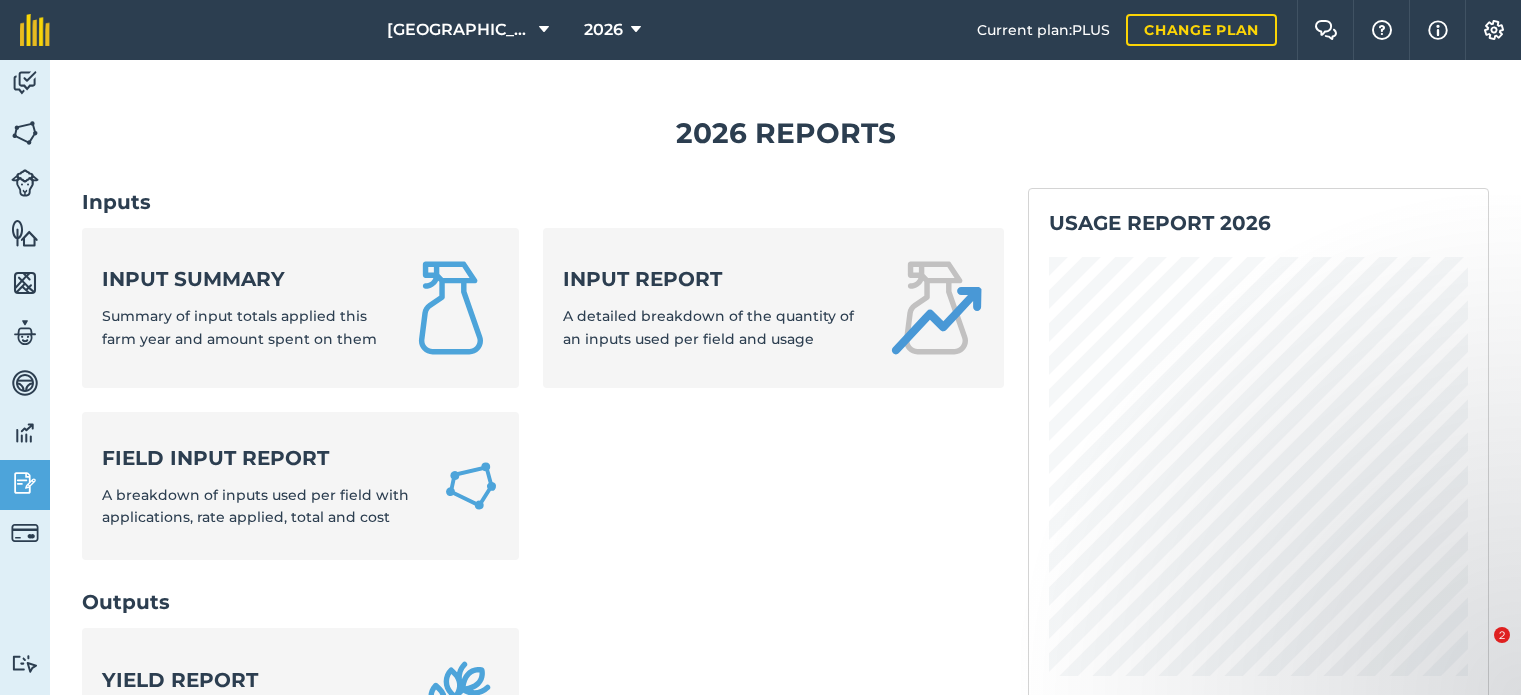 scroll, scrollTop: 0, scrollLeft: 0, axis: both 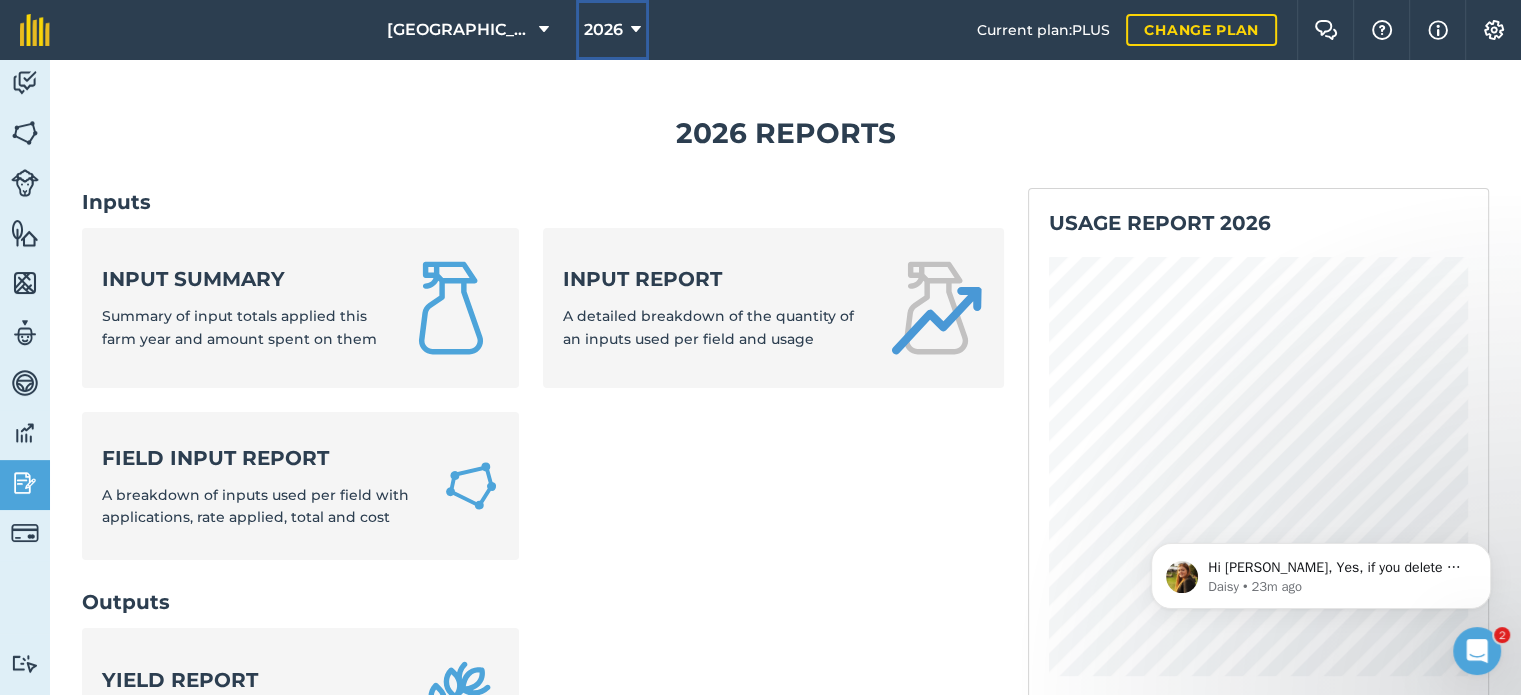 click on "2026" at bounding box center [612, 30] 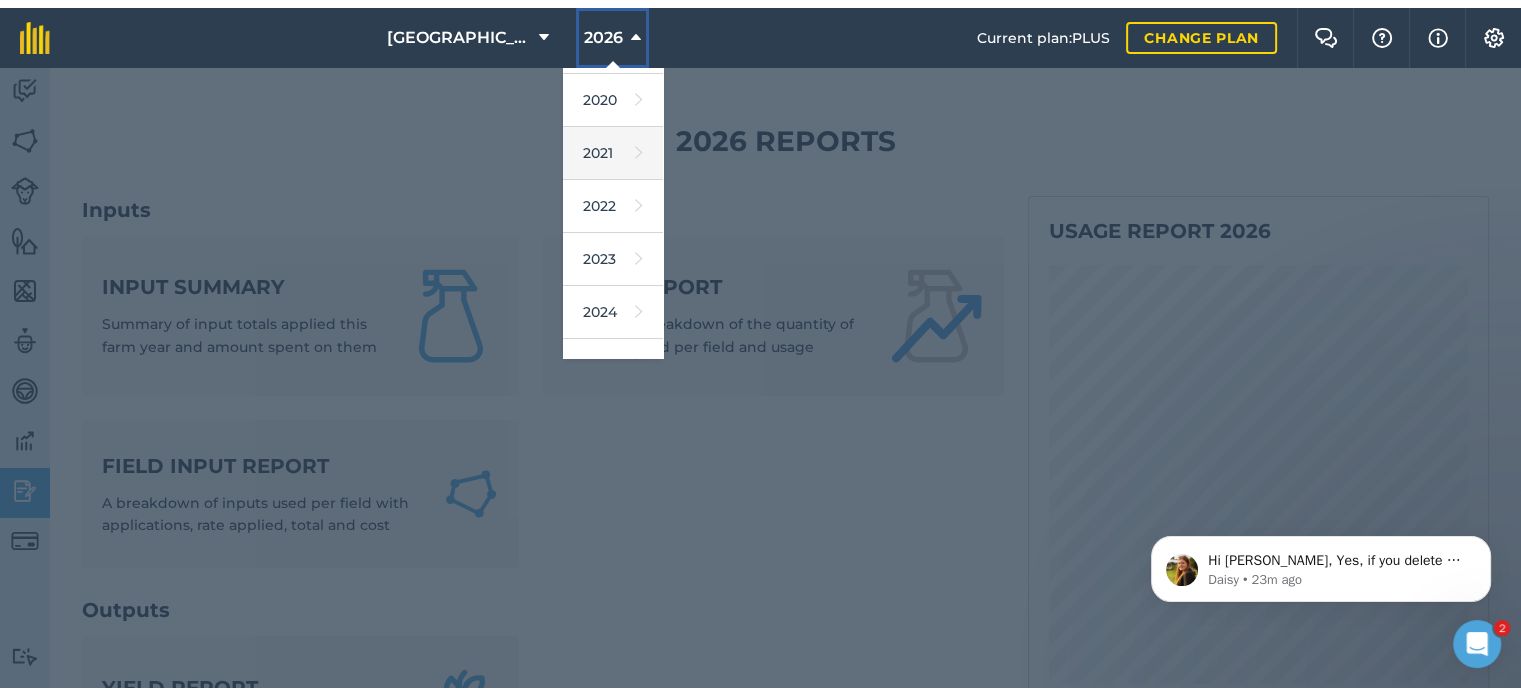 scroll, scrollTop: 237, scrollLeft: 0, axis: vertical 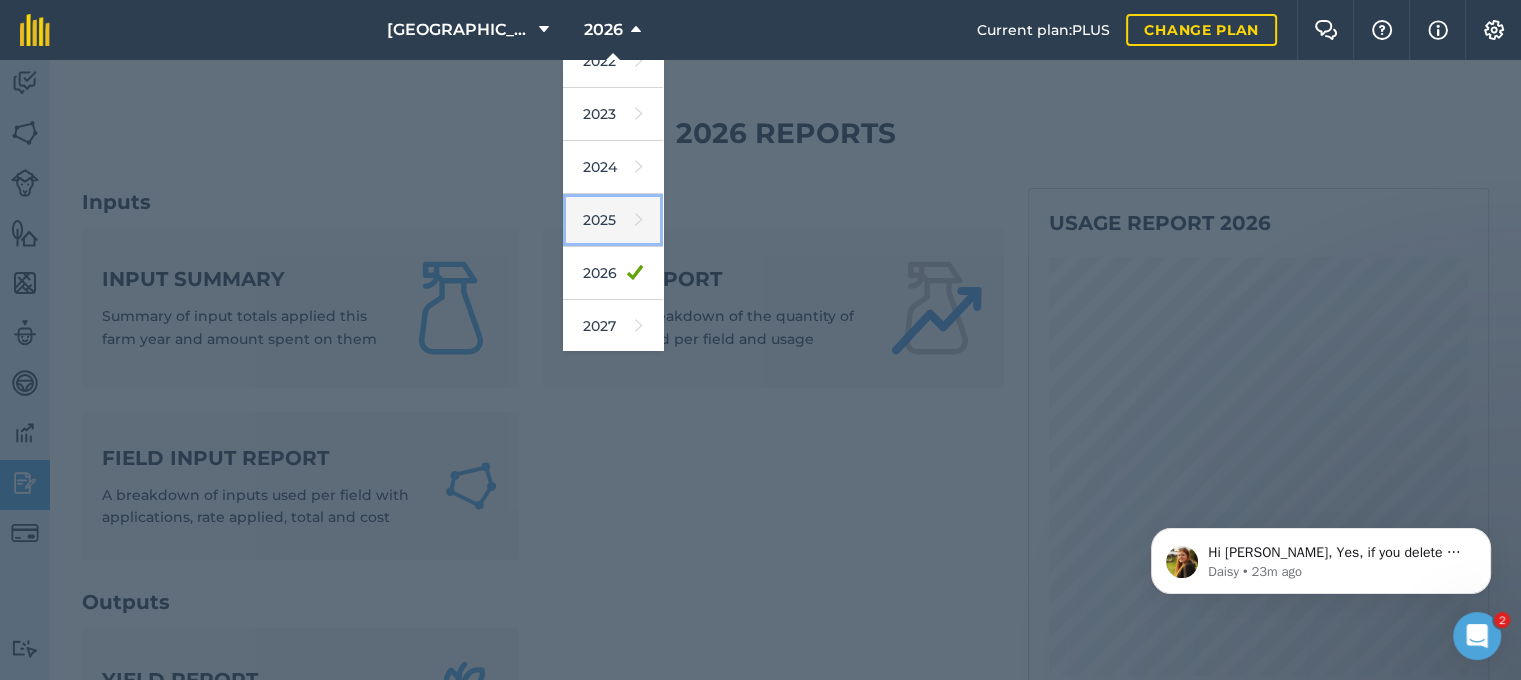 click on "2025" at bounding box center [613, 220] 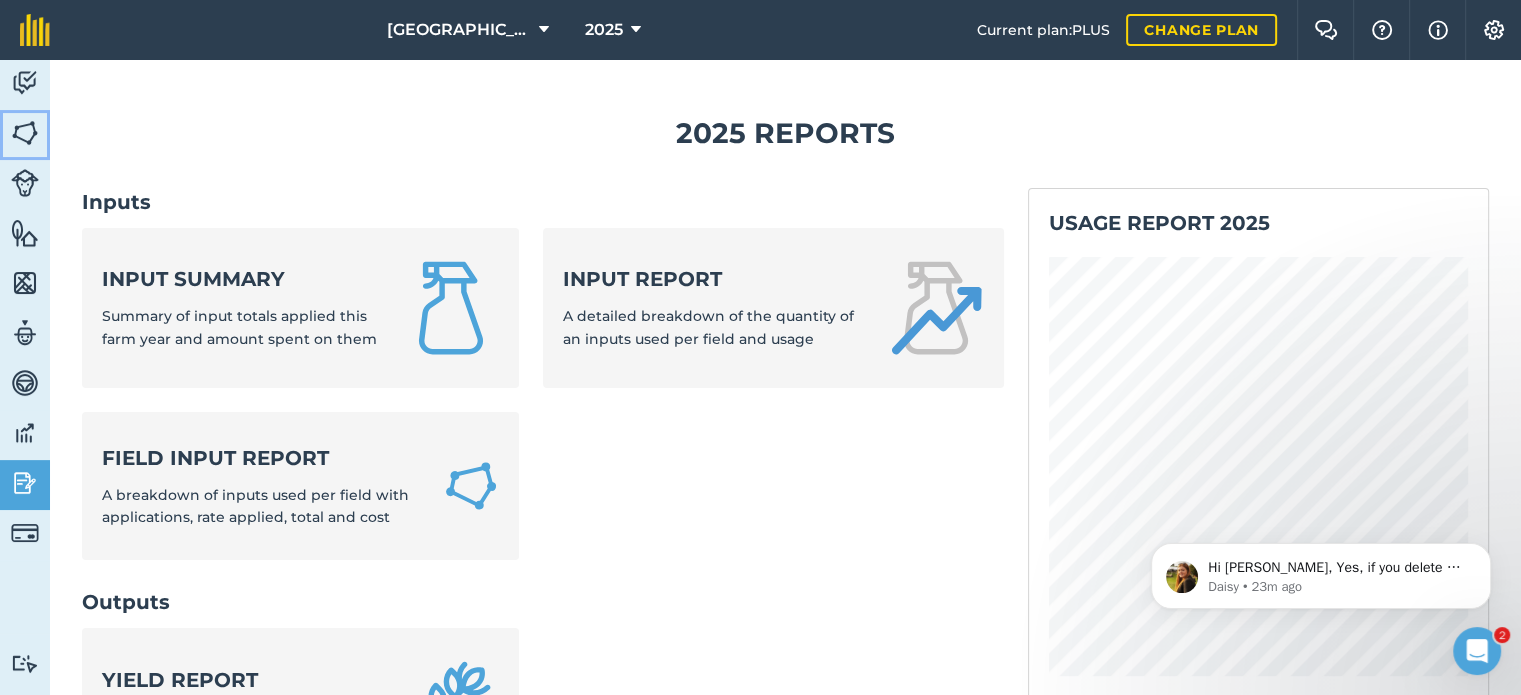 click at bounding box center (25, 133) 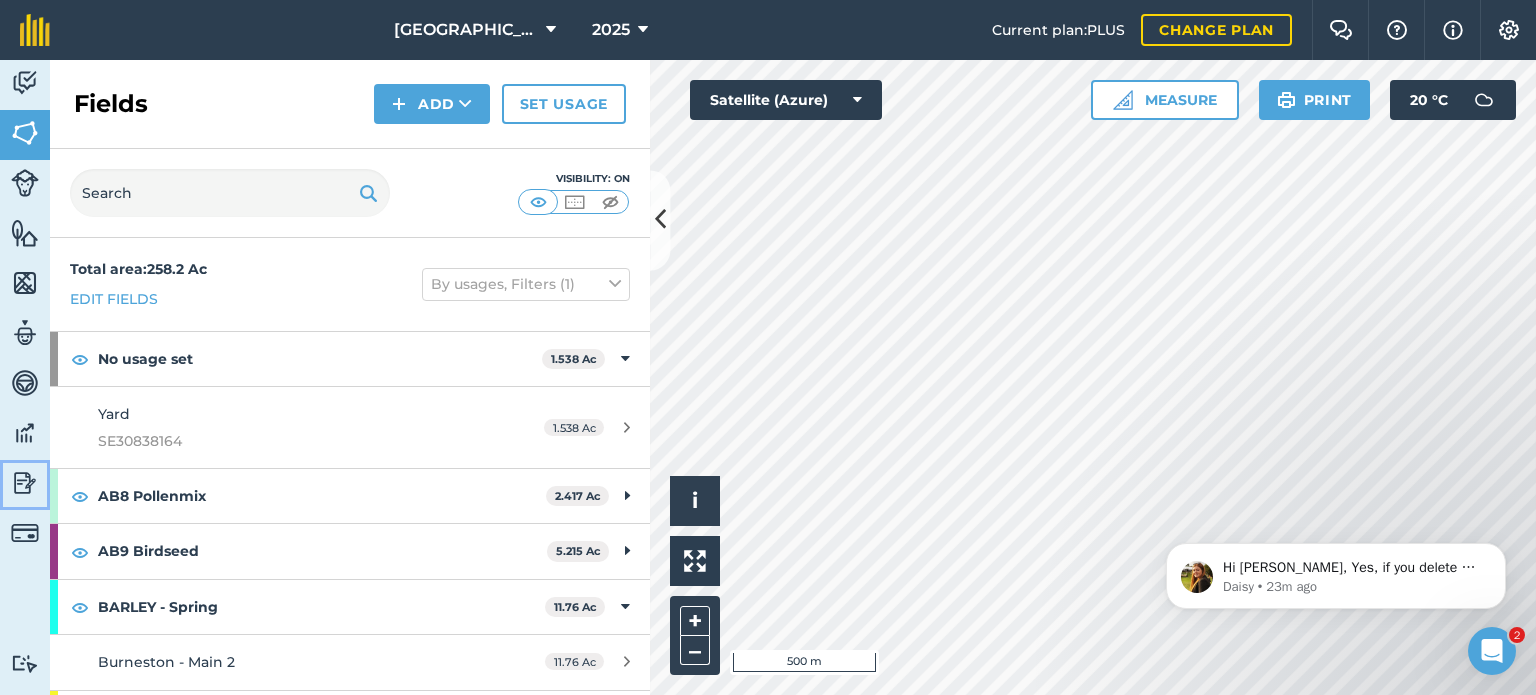 click at bounding box center (25, 483) 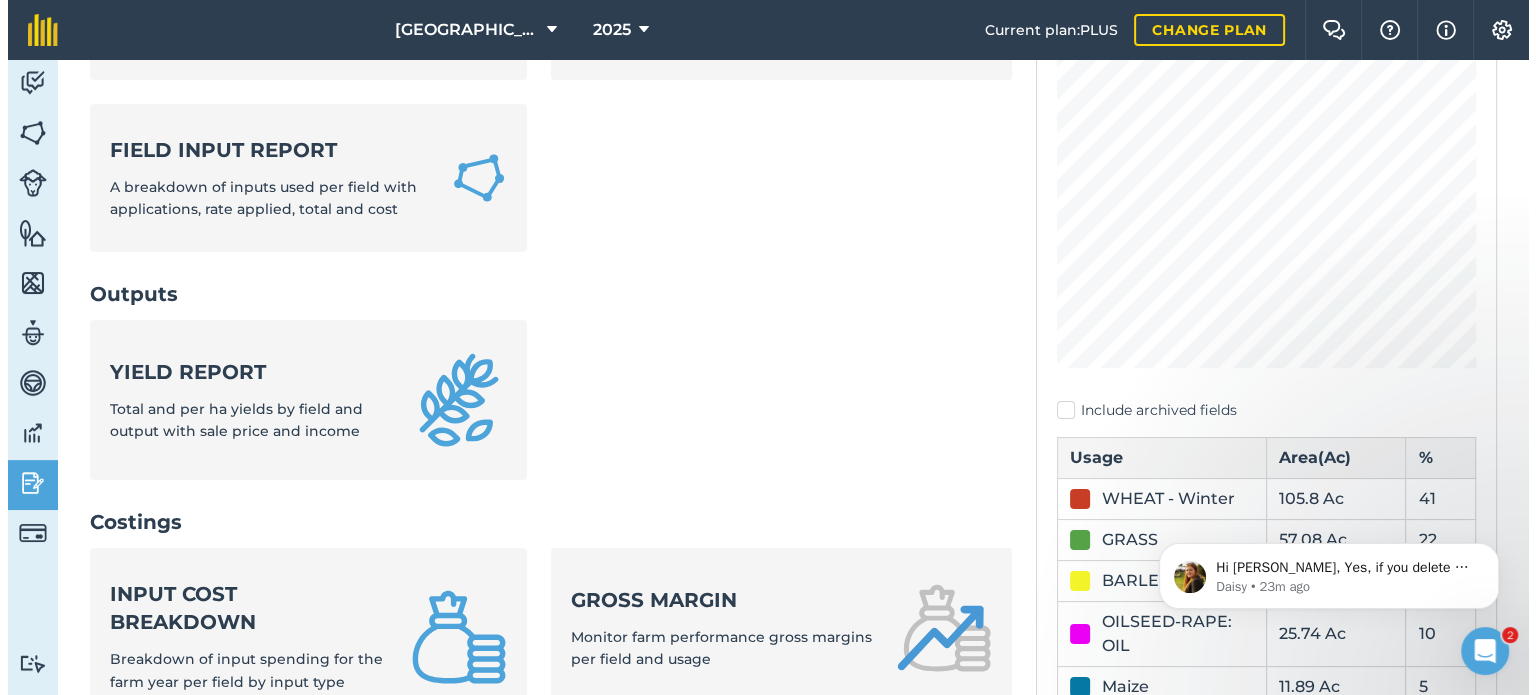 scroll, scrollTop: 400, scrollLeft: 0, axis: vertical 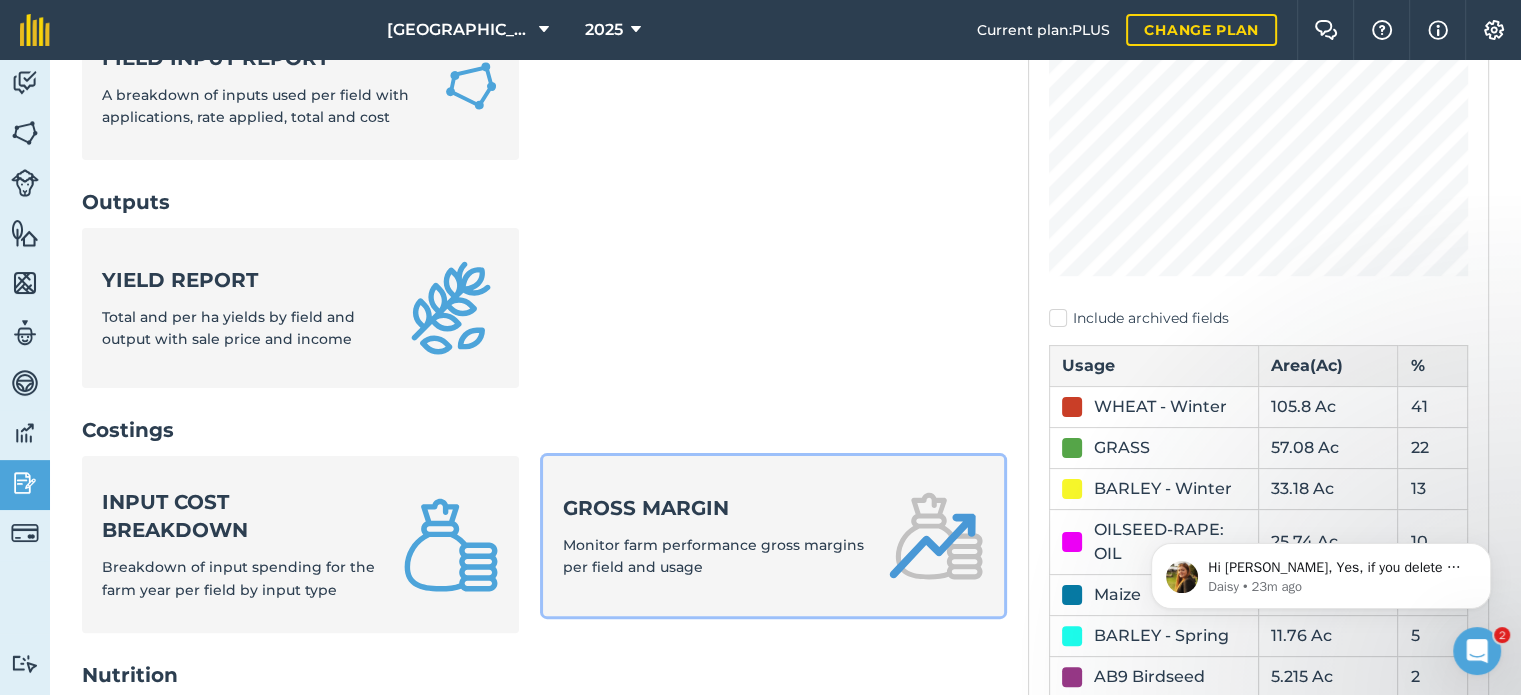 click on "Gross margin Monitor farm performance gross margins per field and usage" at bounding box center (773, 536) 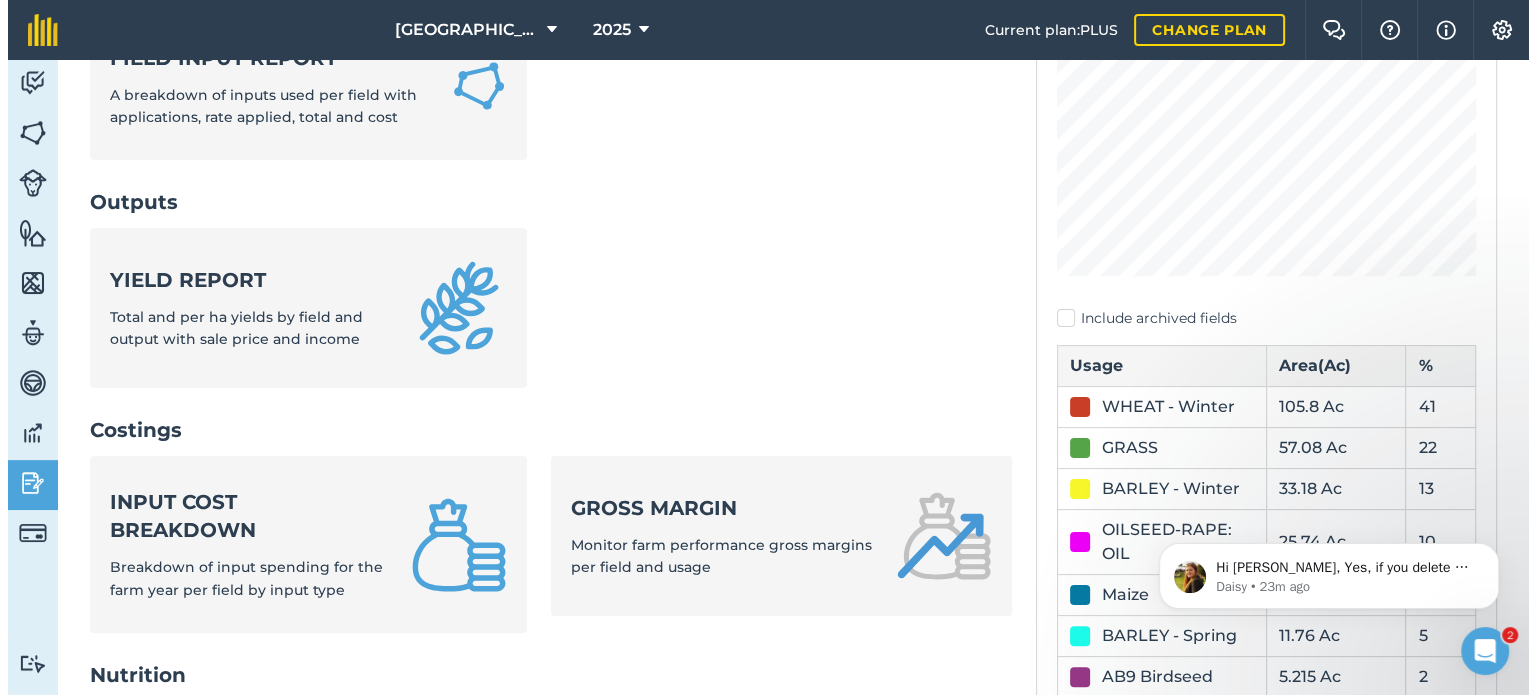 scroll, scrollTop: 0, scrollLeft: 0, axis: both 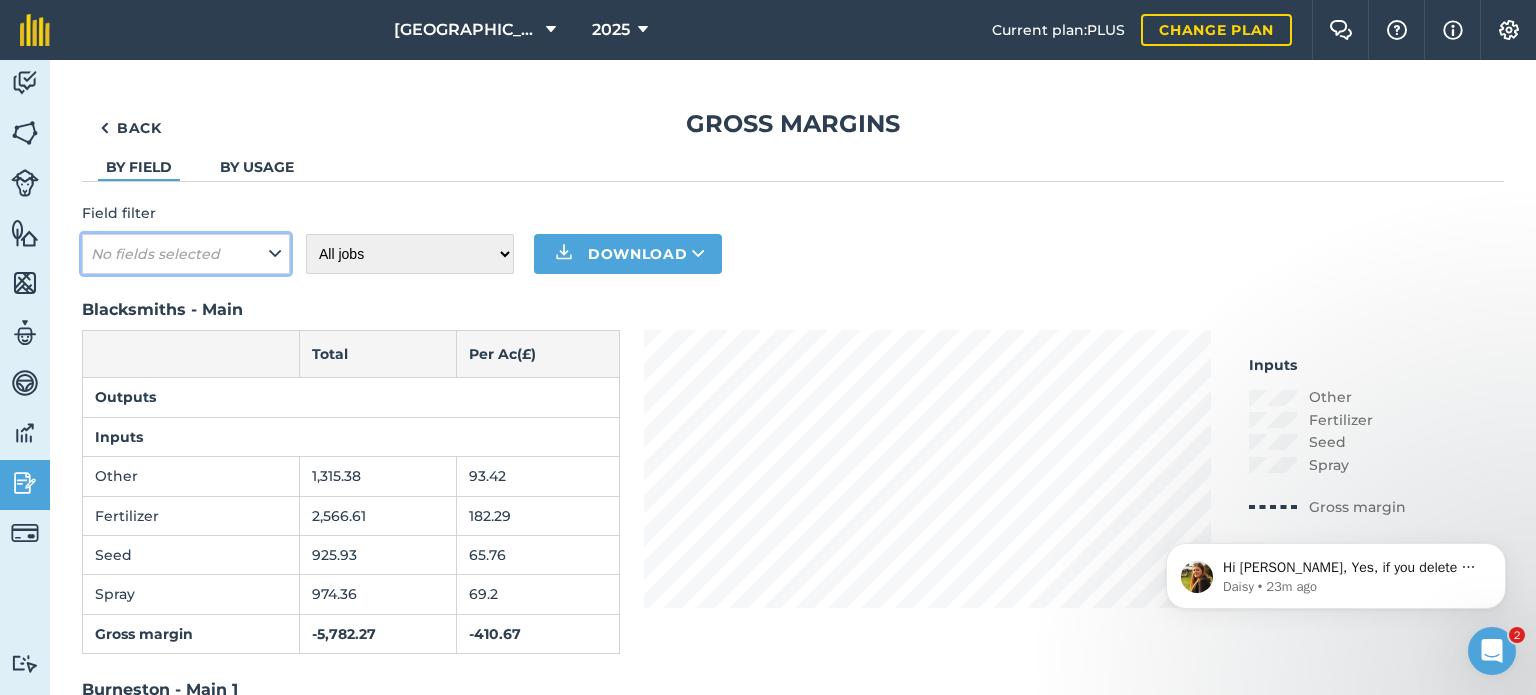 click at bounding box center [275, 254] 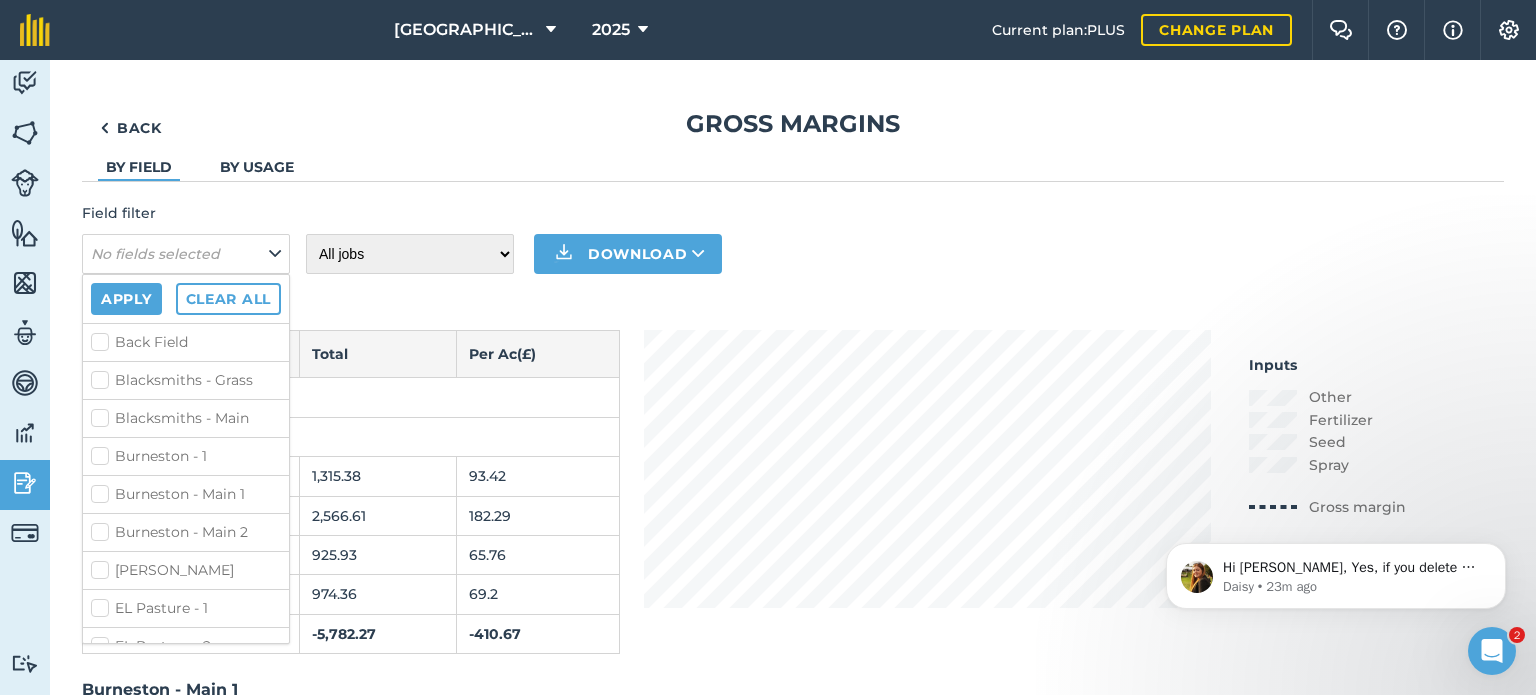 click on "Burneston - Main 1" at bounding box center [186, 494] 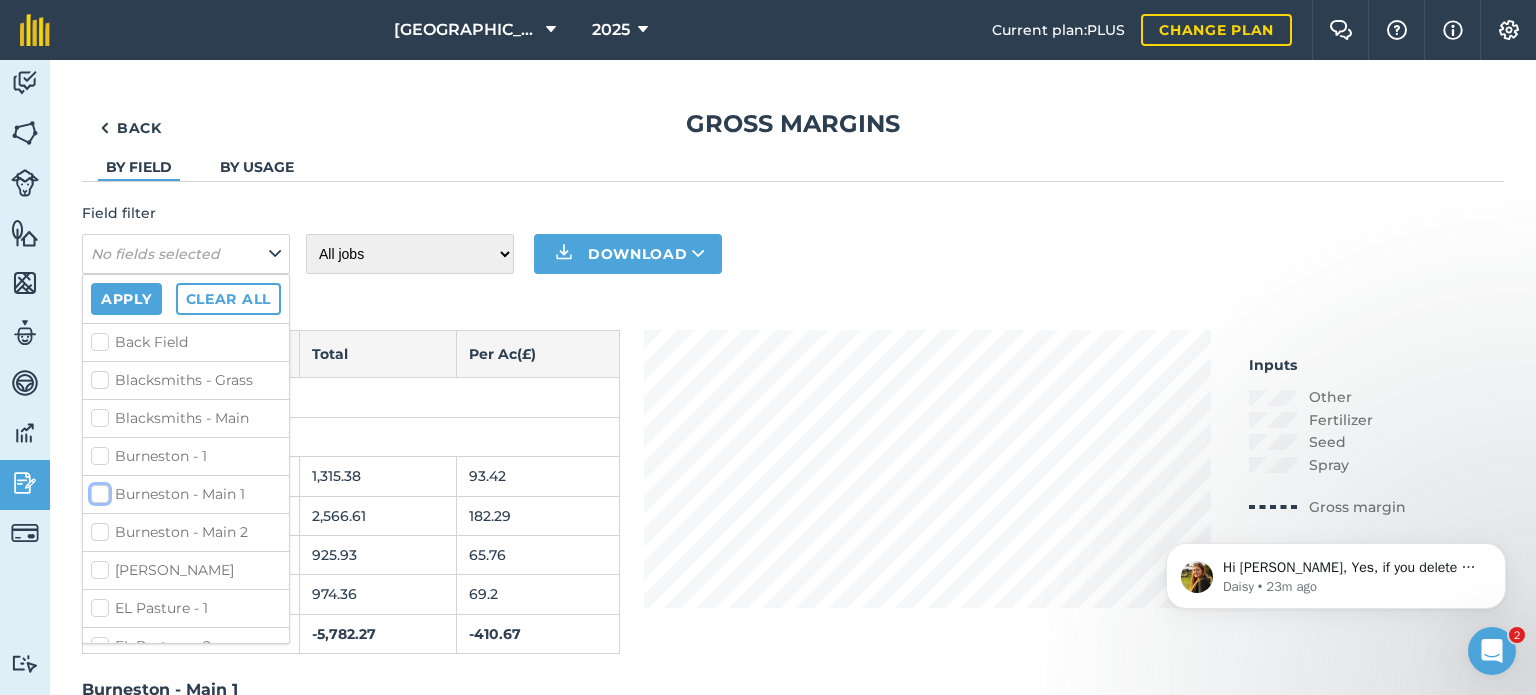 click on "Burneston - Main 1" at bounding box center [97, 490] 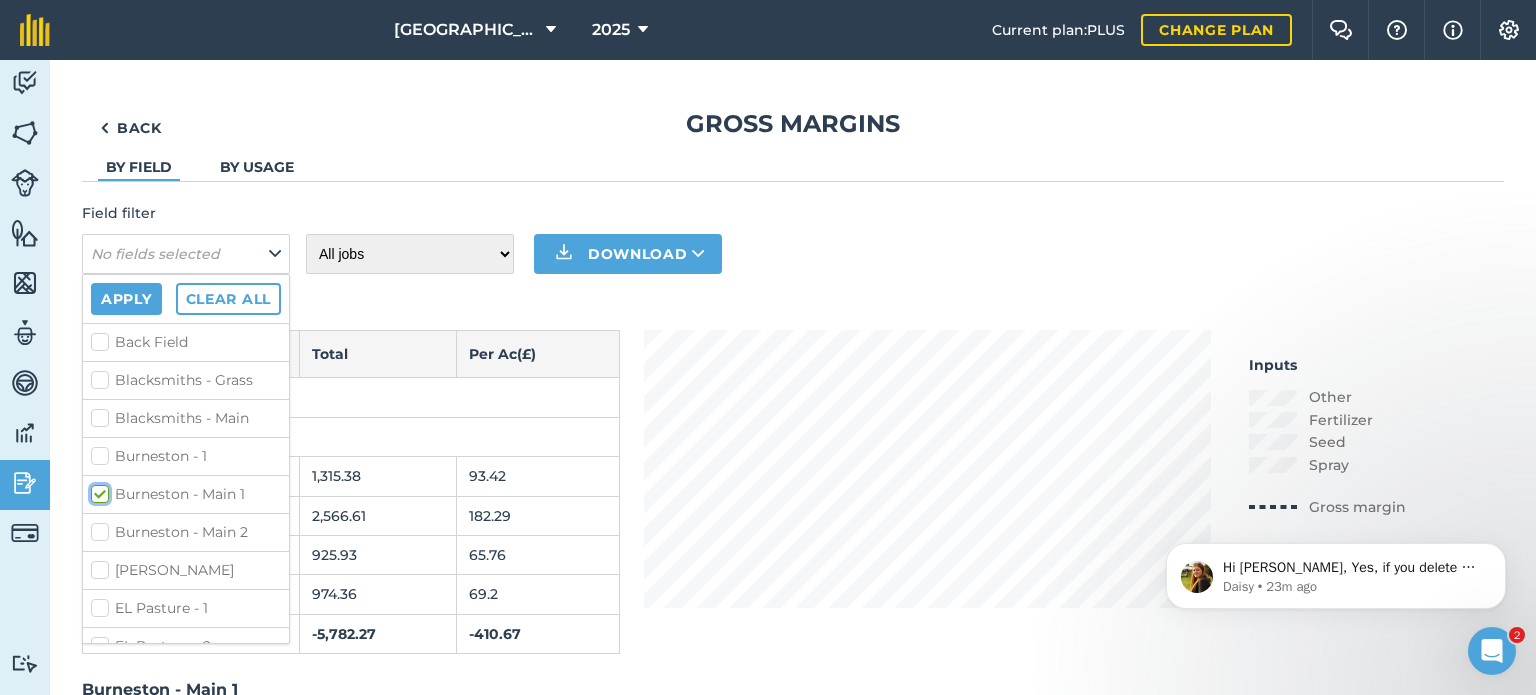 checkbox on "true" 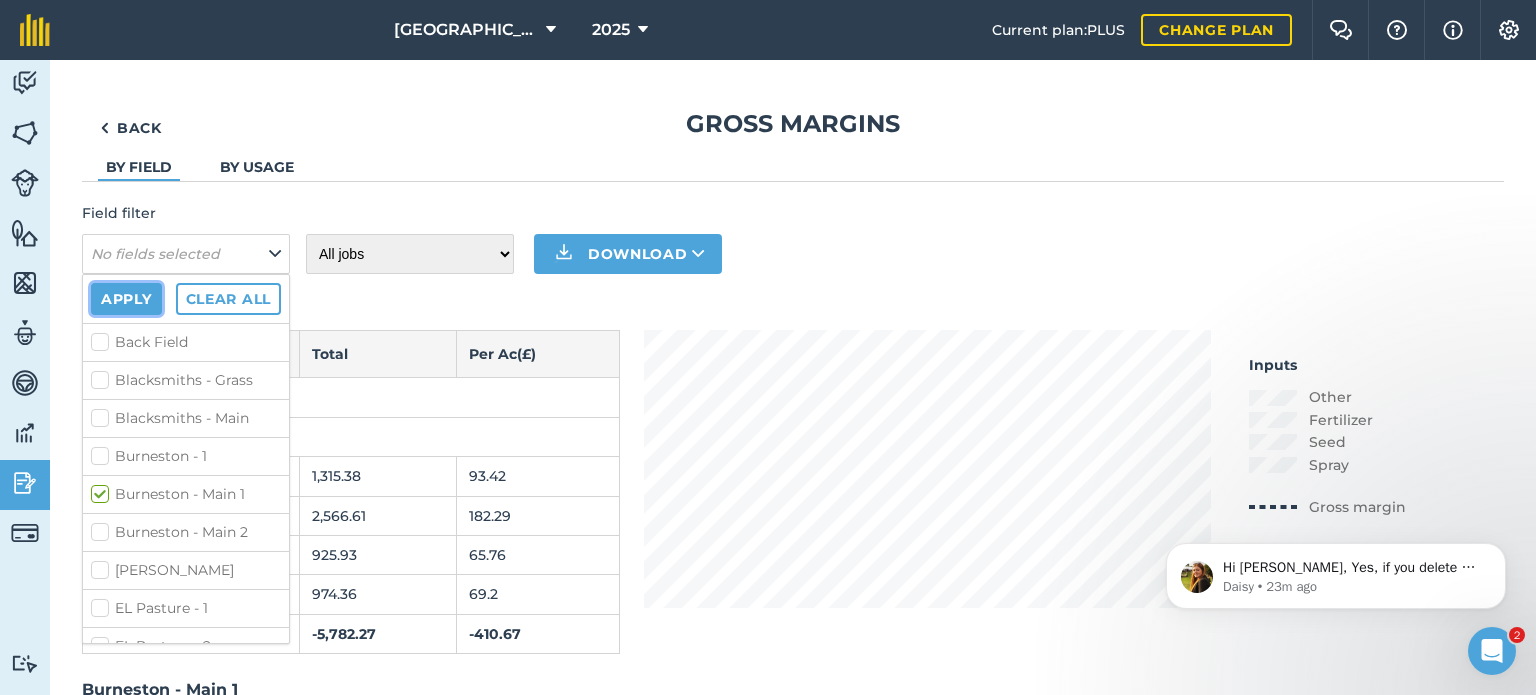 click on "Apply" at bounding box center (126, 299) 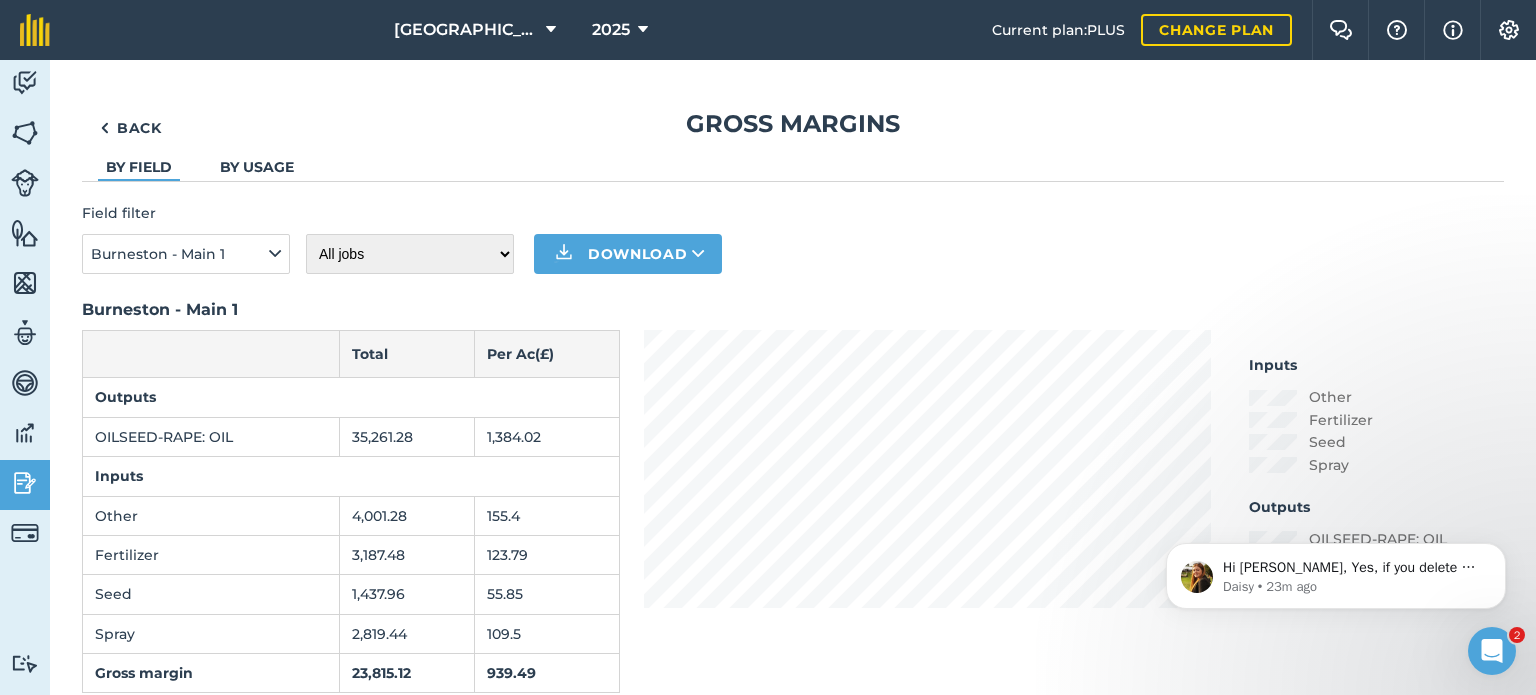scroll, scrollTop: 52, scrollLeft: 0, axis: vertical 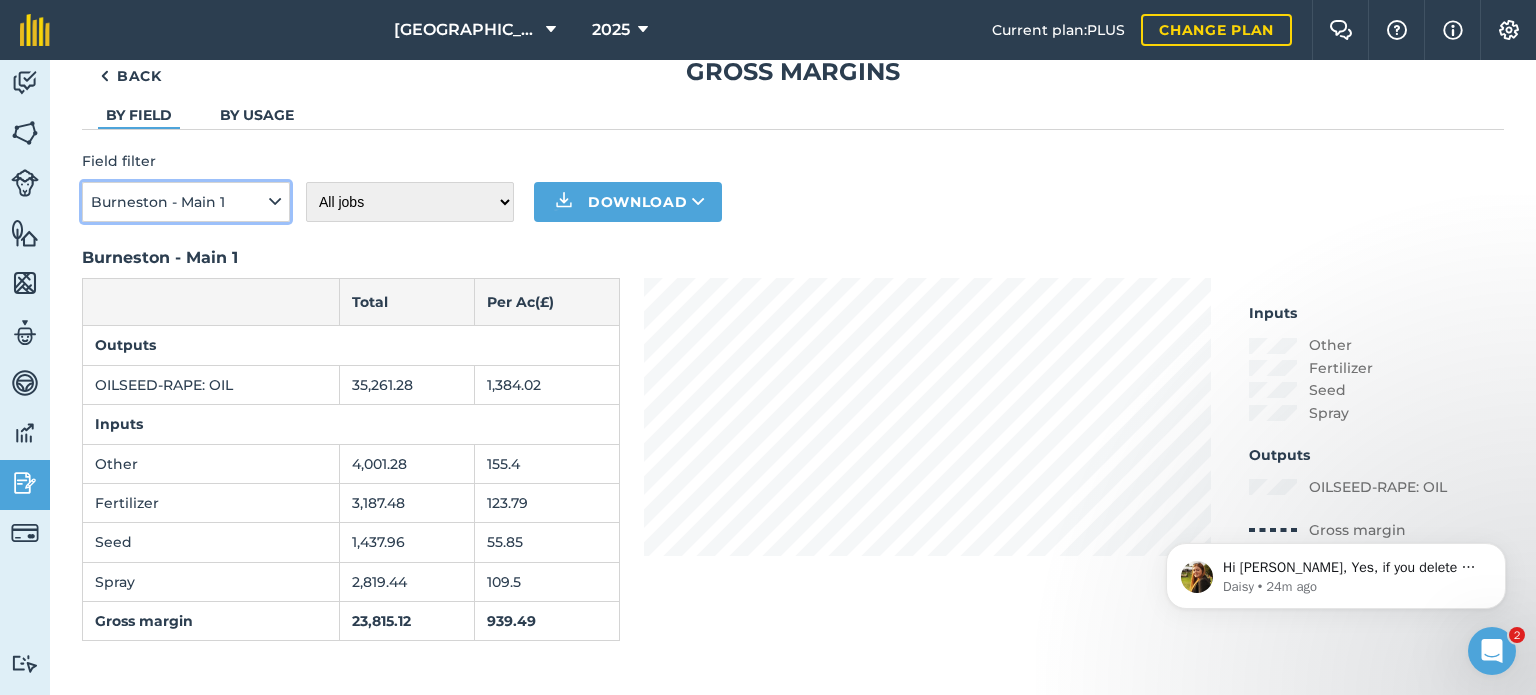 click at bounding box center [275, 202] 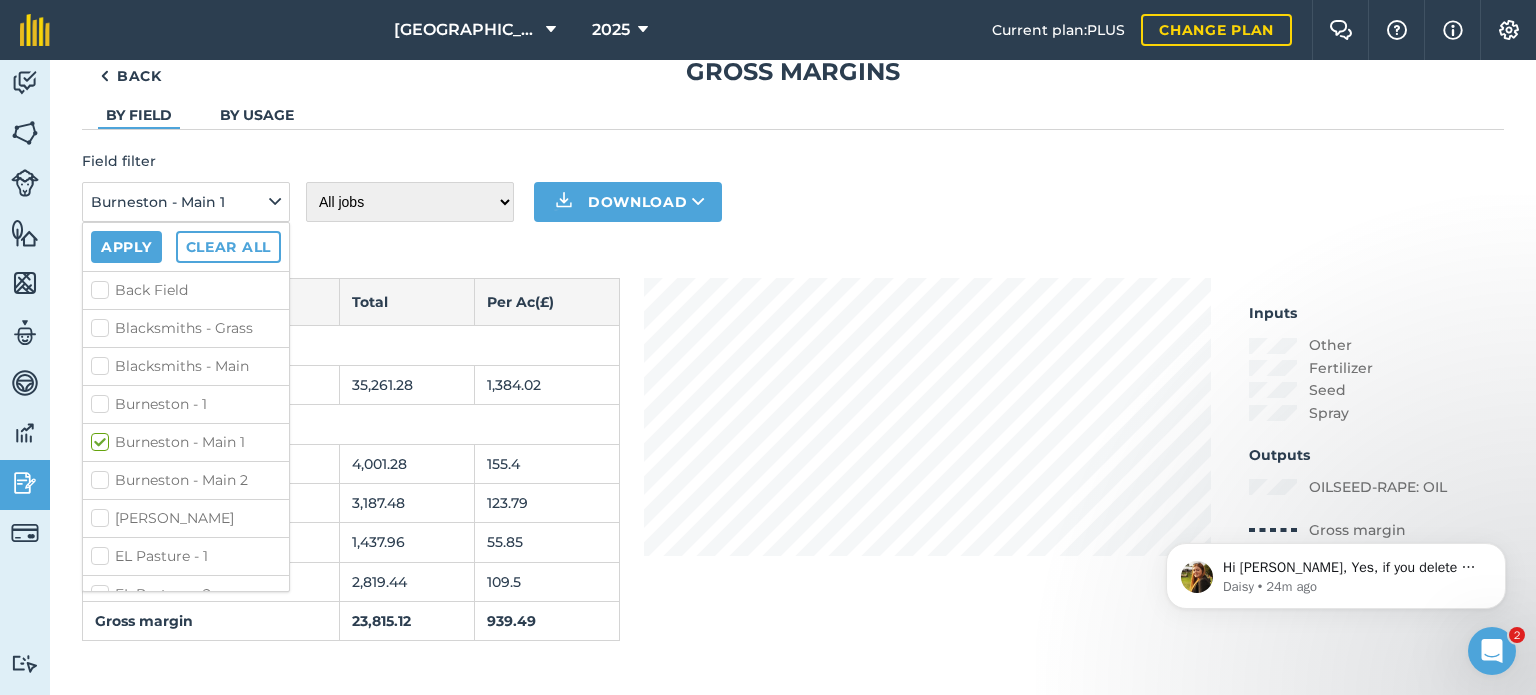 click on "Burneston - Main 1" at bounding box center (186, 442) 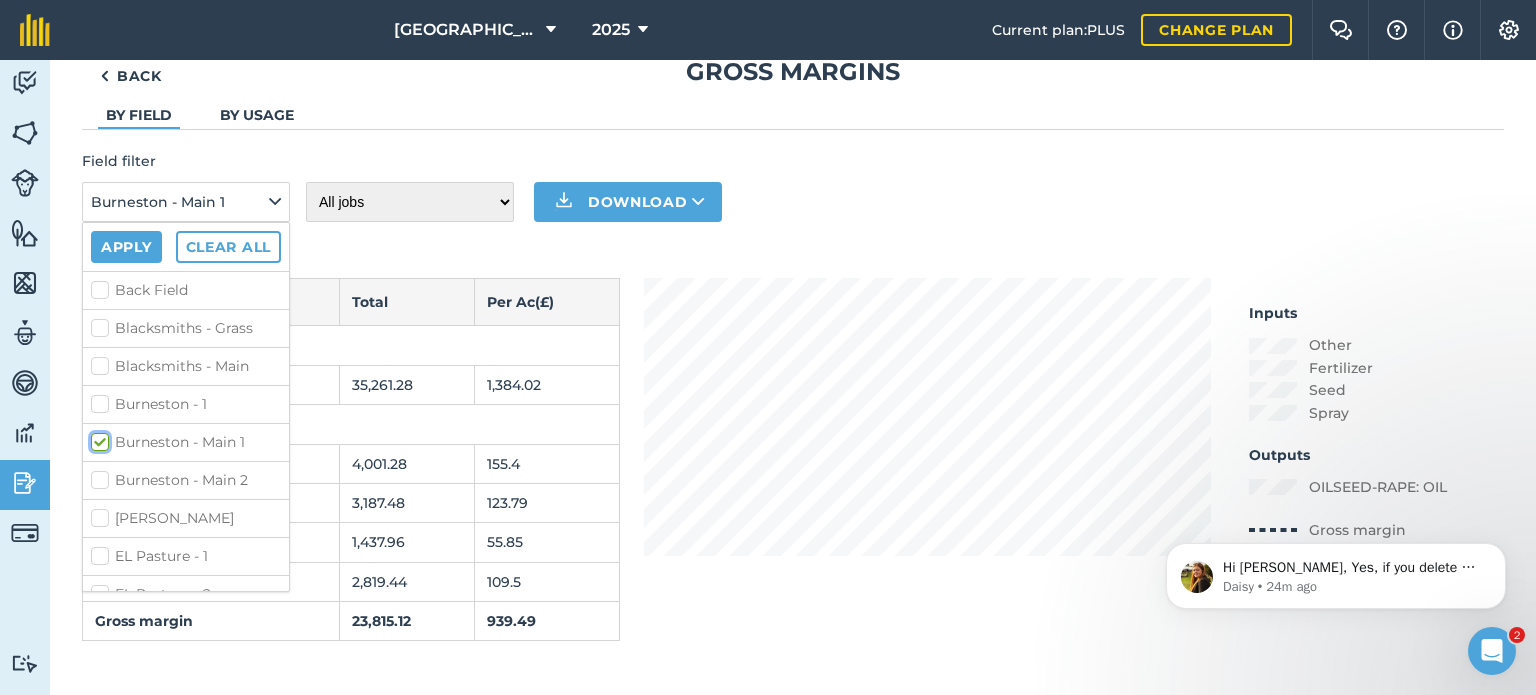 click on "Burneston - Main 1" at bounding box center [97, 438] 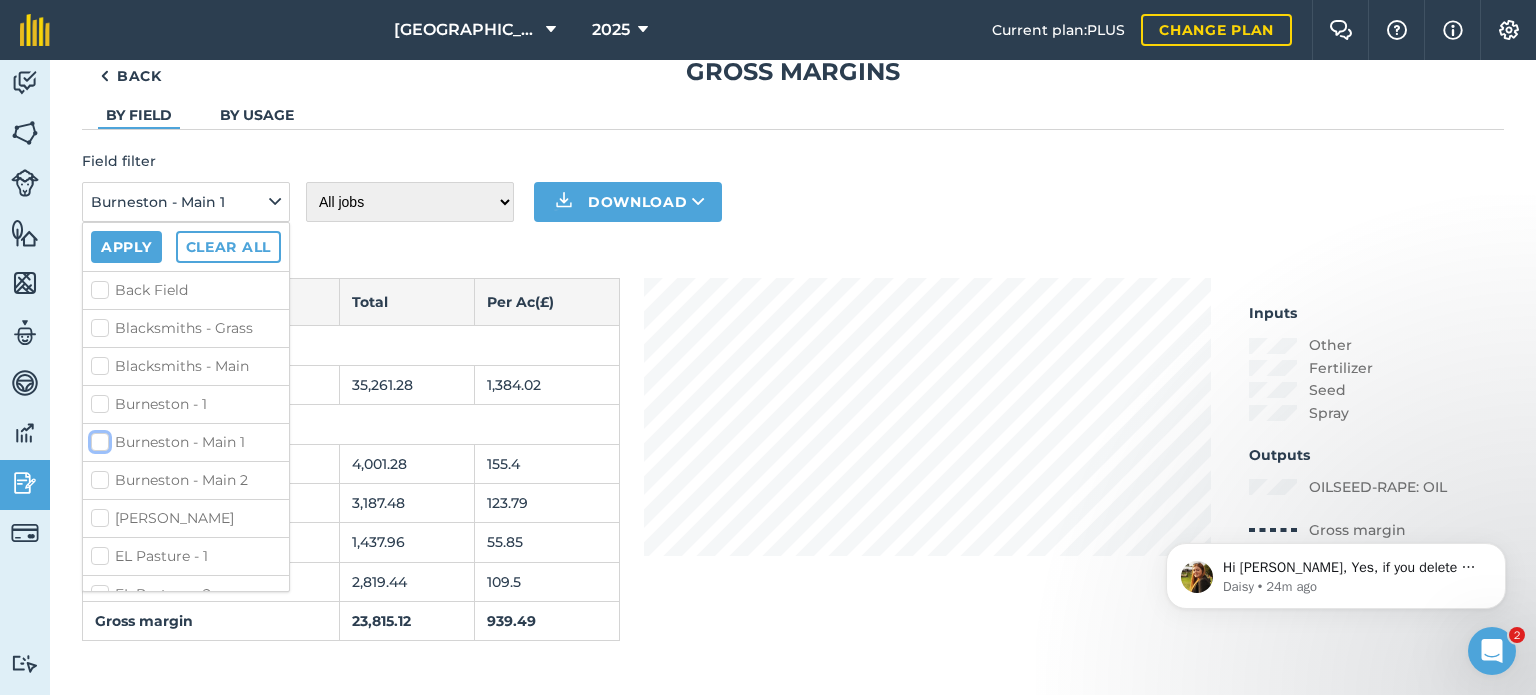 checkbox on "false" 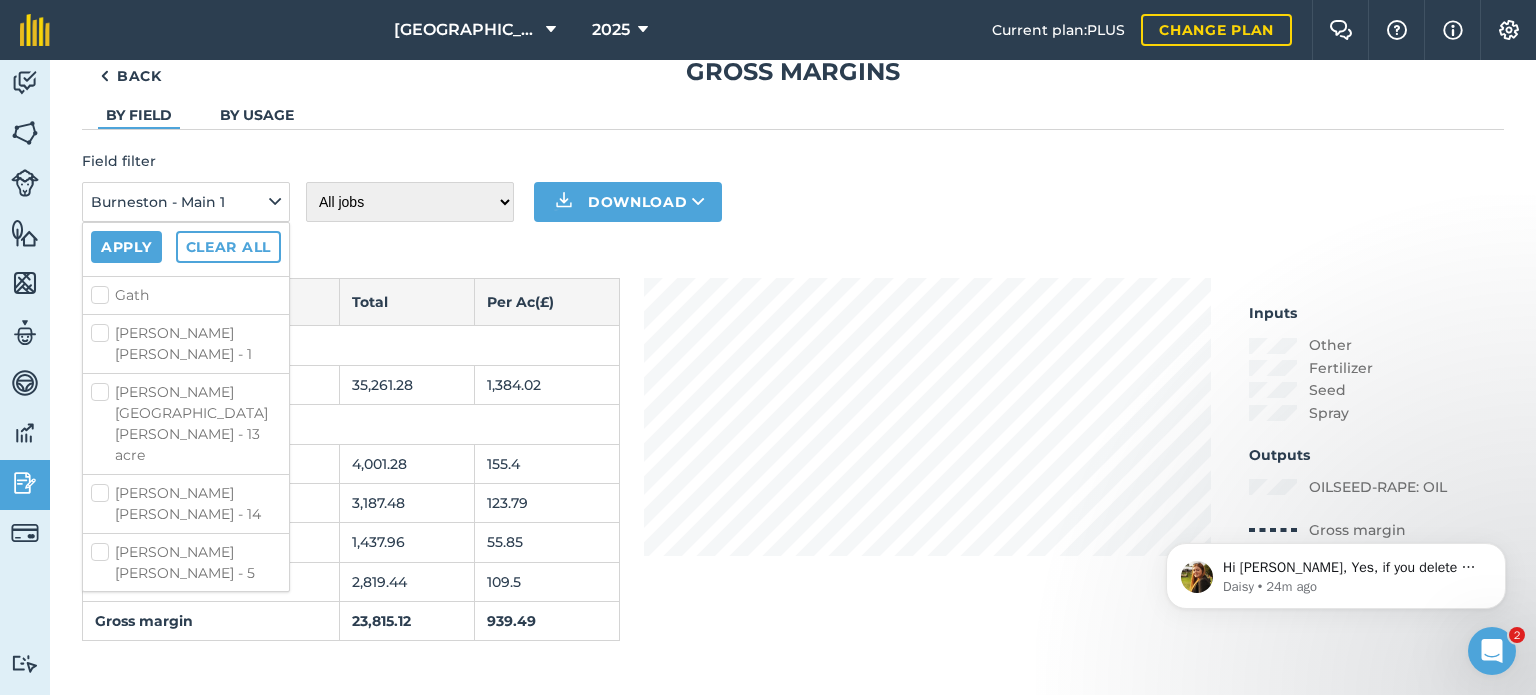 scroll, scrollTop: 400, scrollLeft: 0, axis: vertical 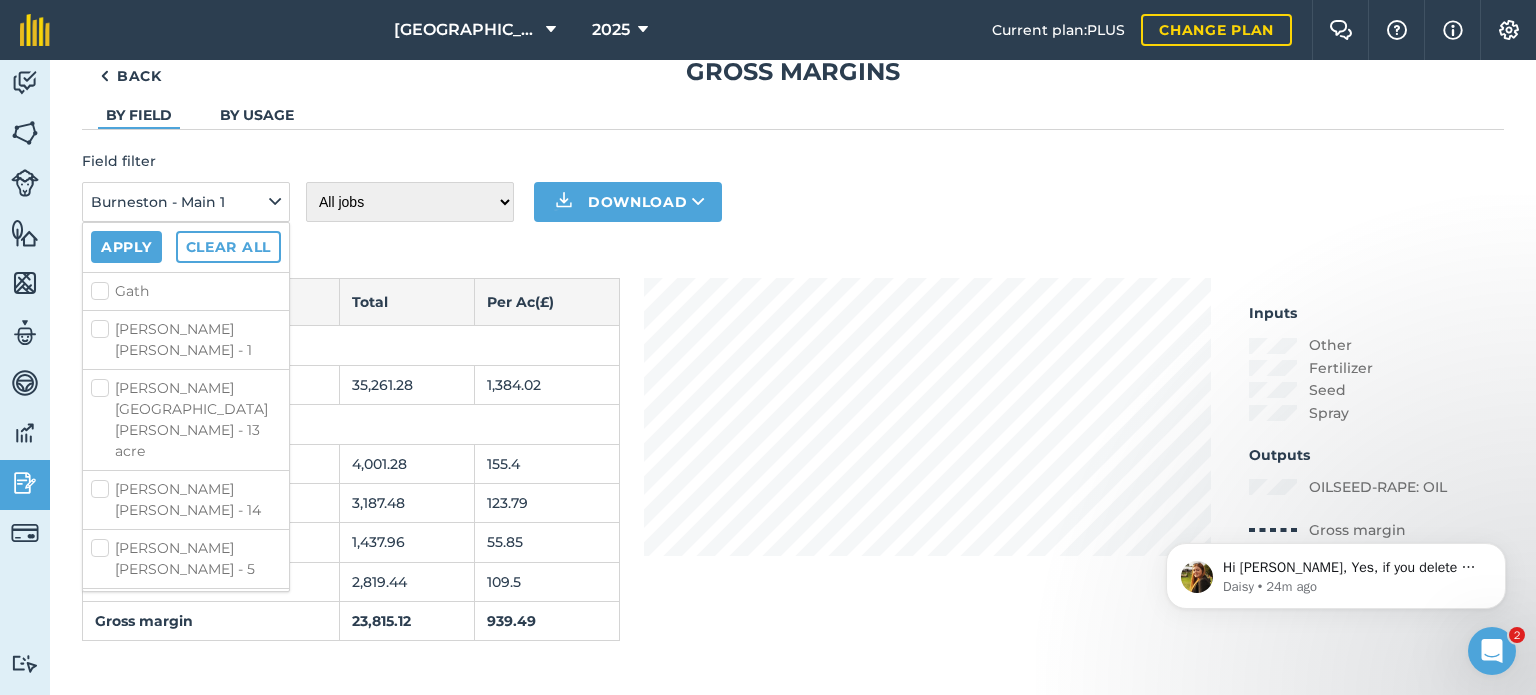 click on "[PERSON_NAME][GEOGRAPHIC_DATA][PERSON_NAME] - [GEOGRAPHIC_DATA]" at bounding box center [186, 698] 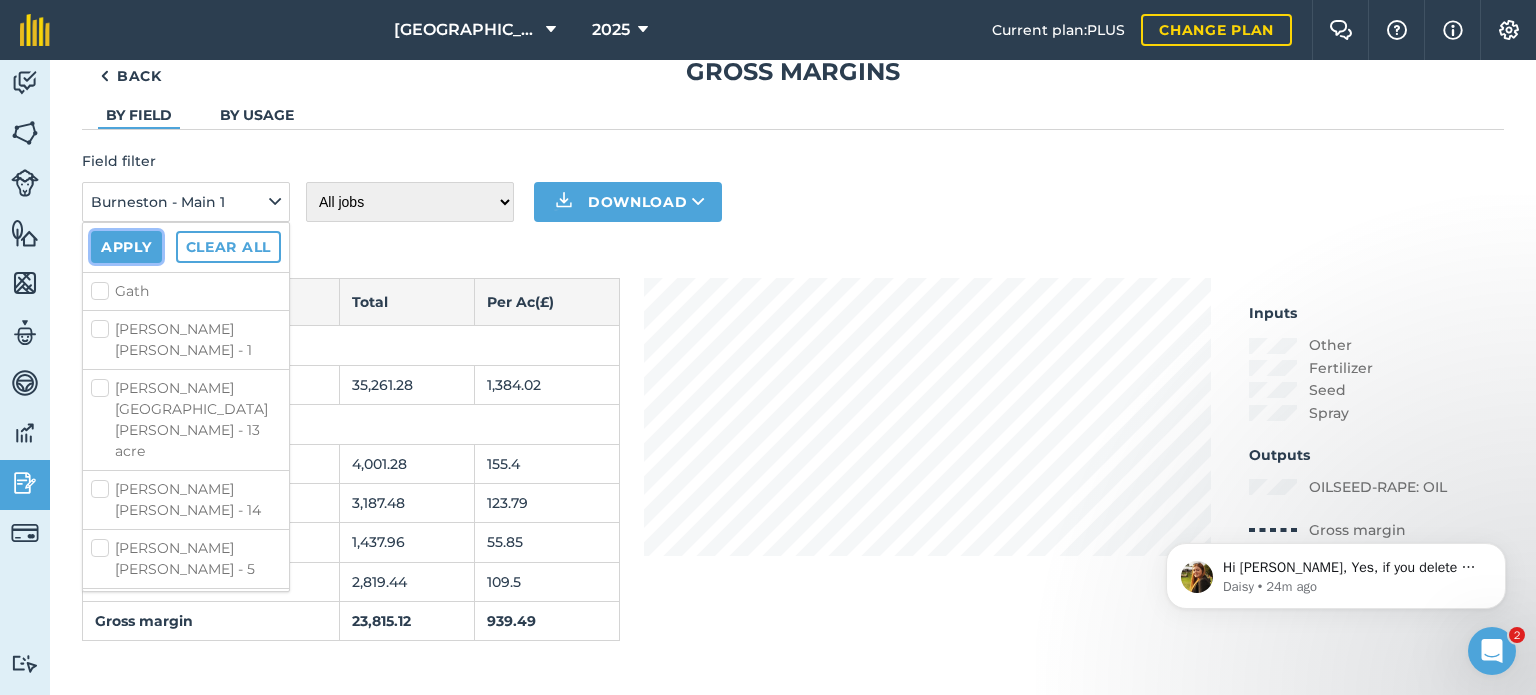 click on "Apply" at bounding box center (126, 247) 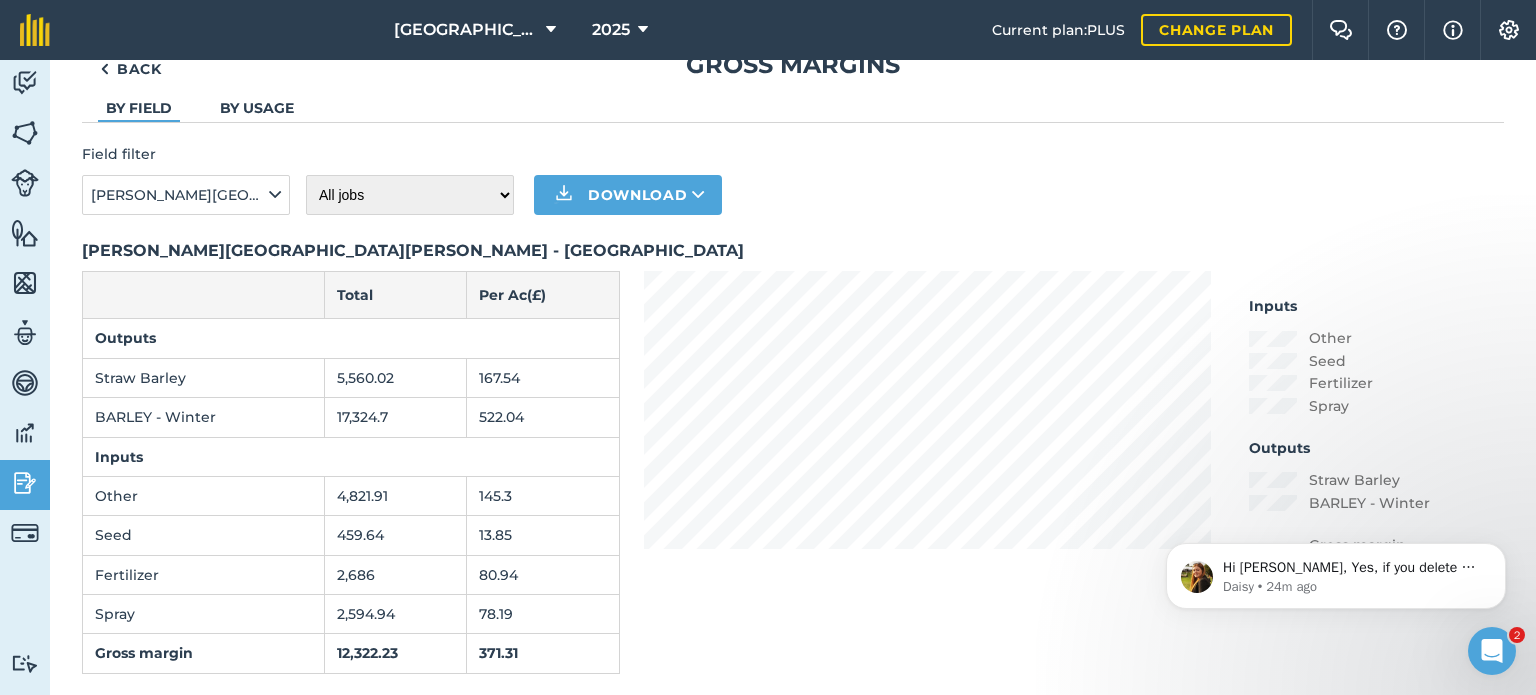 scroll, scrollTop: 91, scrollLeft: 0, axis: vertical 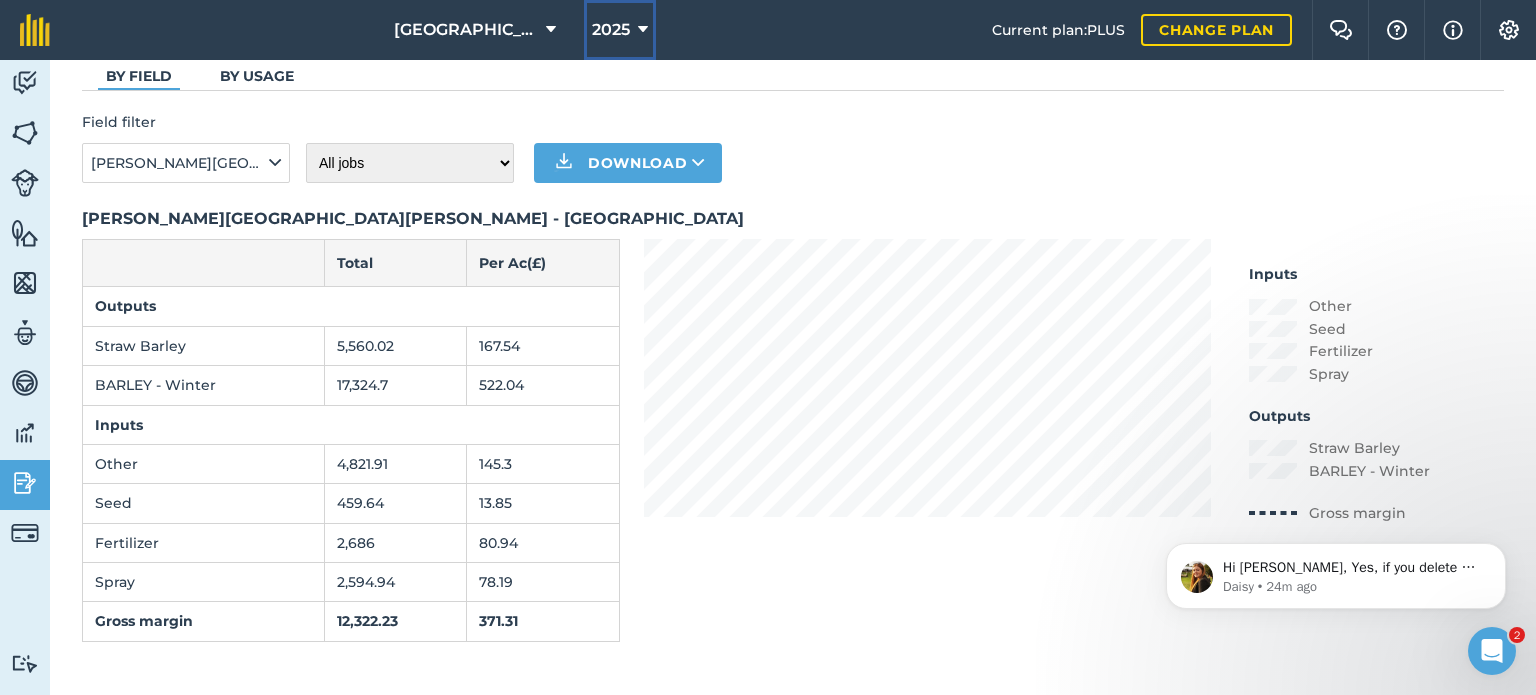 click on "2025" at bounding box center (611, 30) 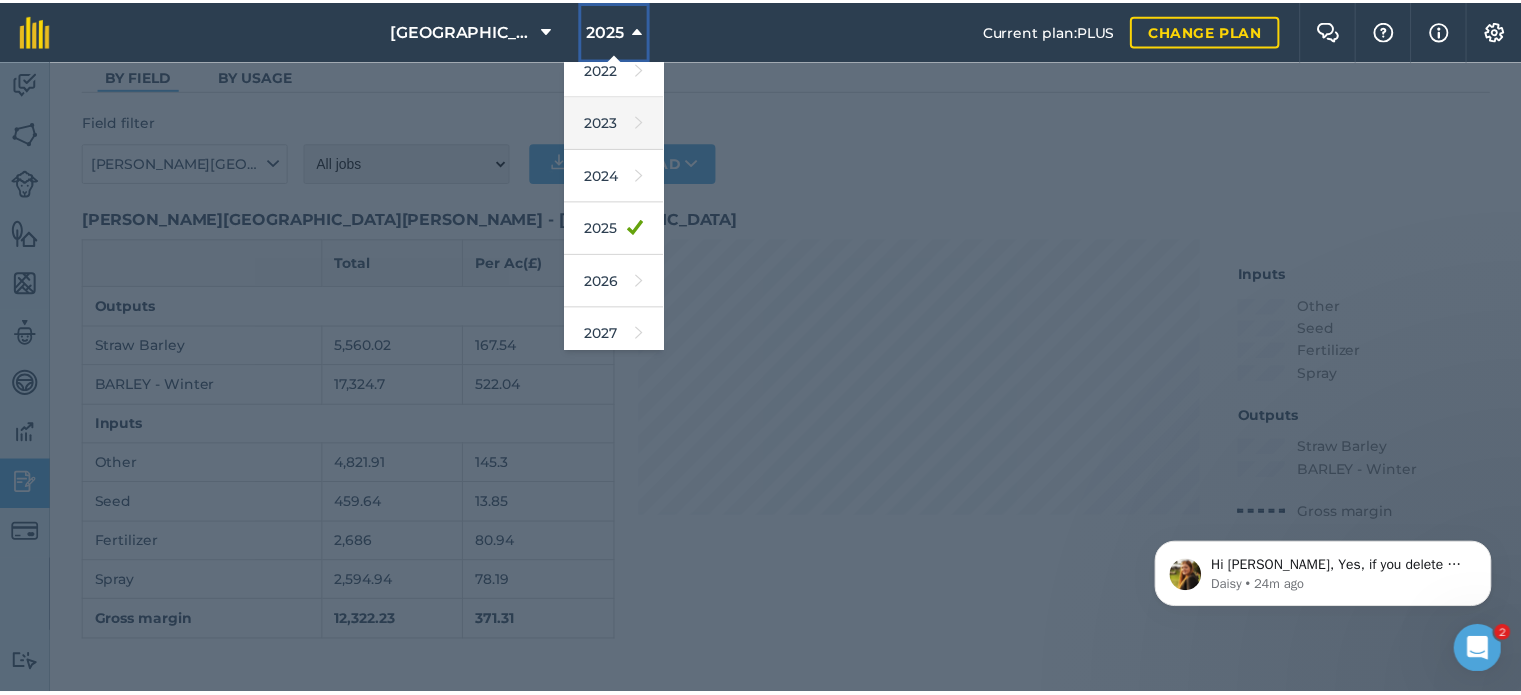 scroll, scrollTop: 237, scrollLeft: 0, axis: vertical 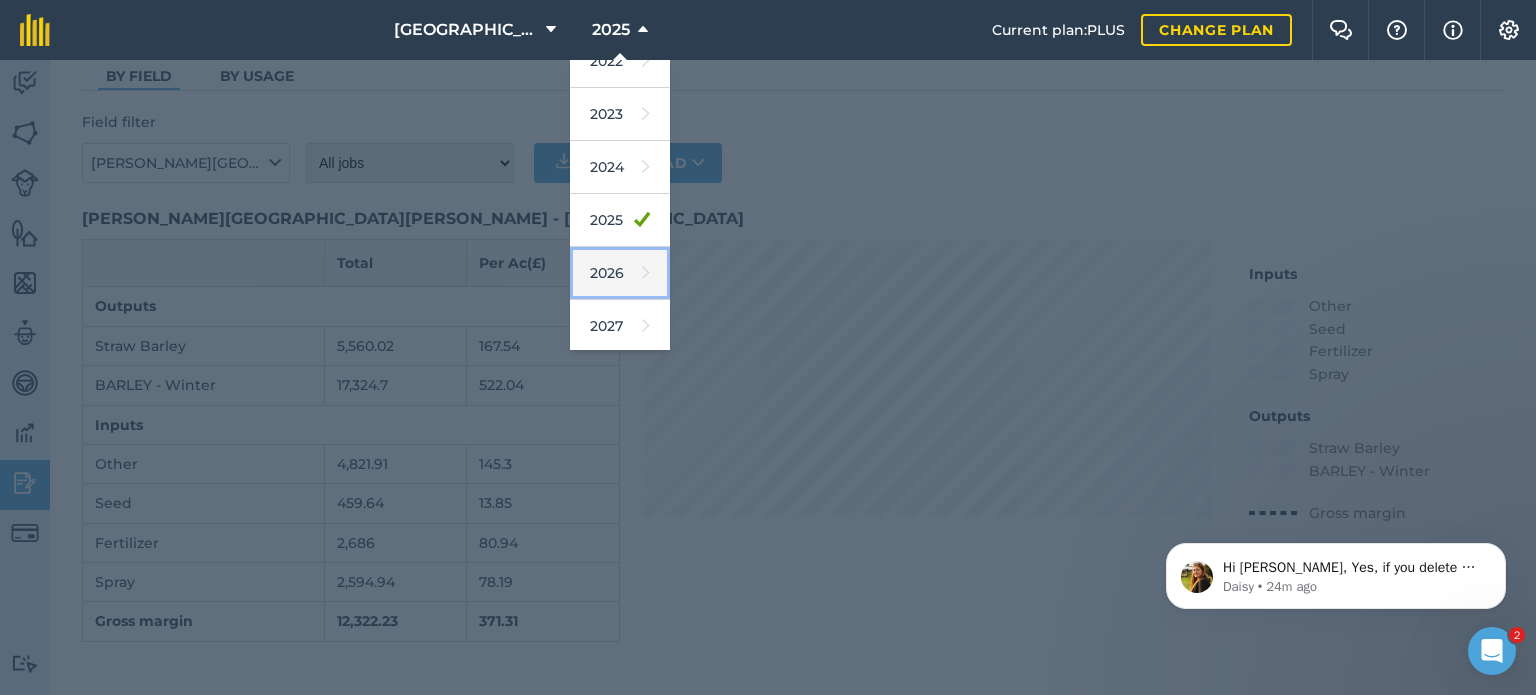 click on "2026" at bounding box center [620, 273] 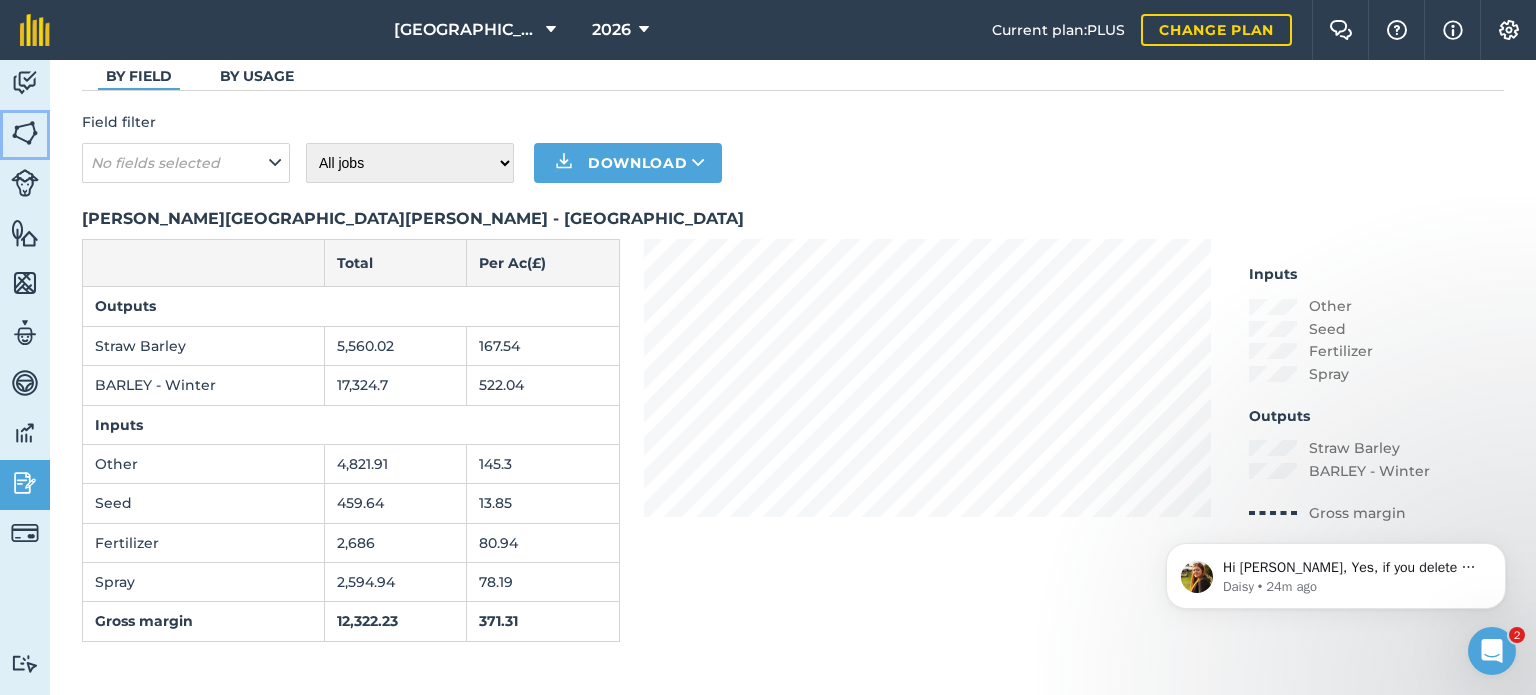 click at bounding box center (25, 133) 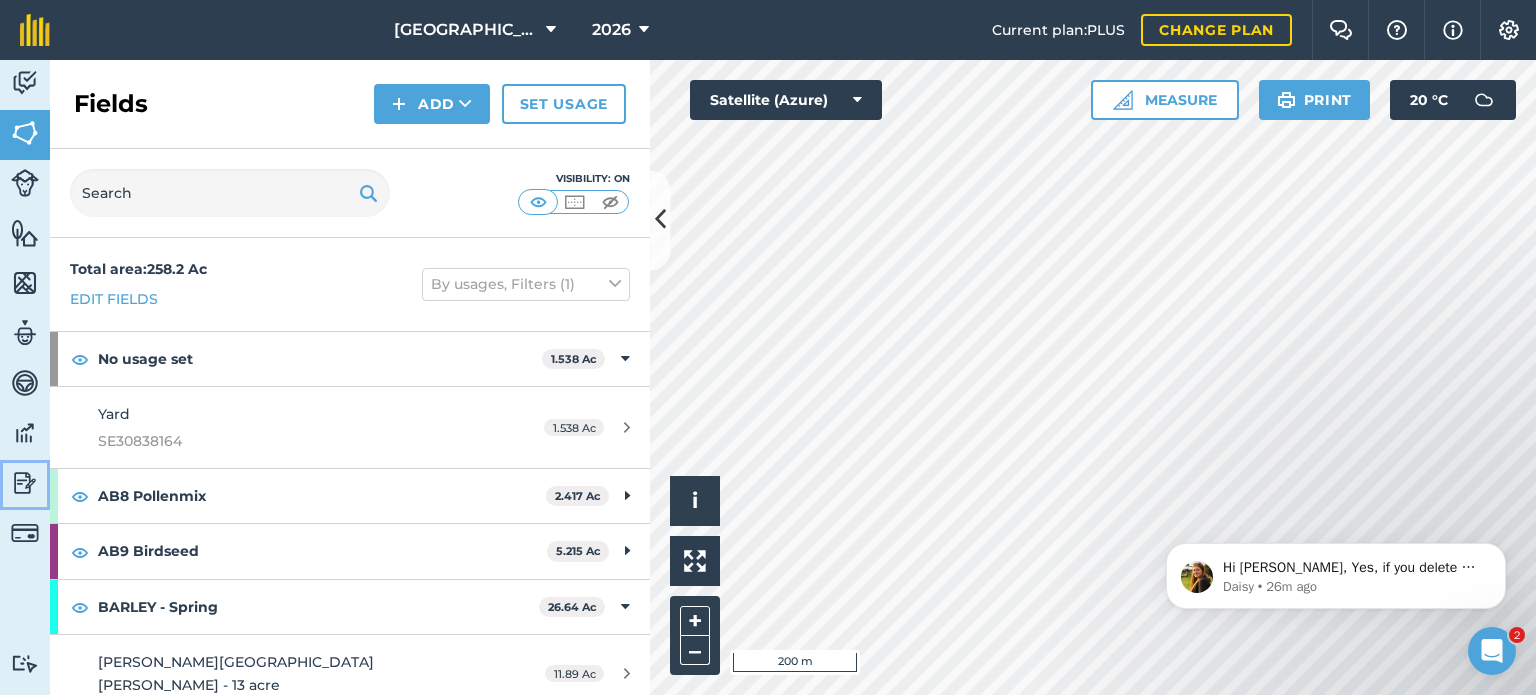click at bounding box center [25, 483] 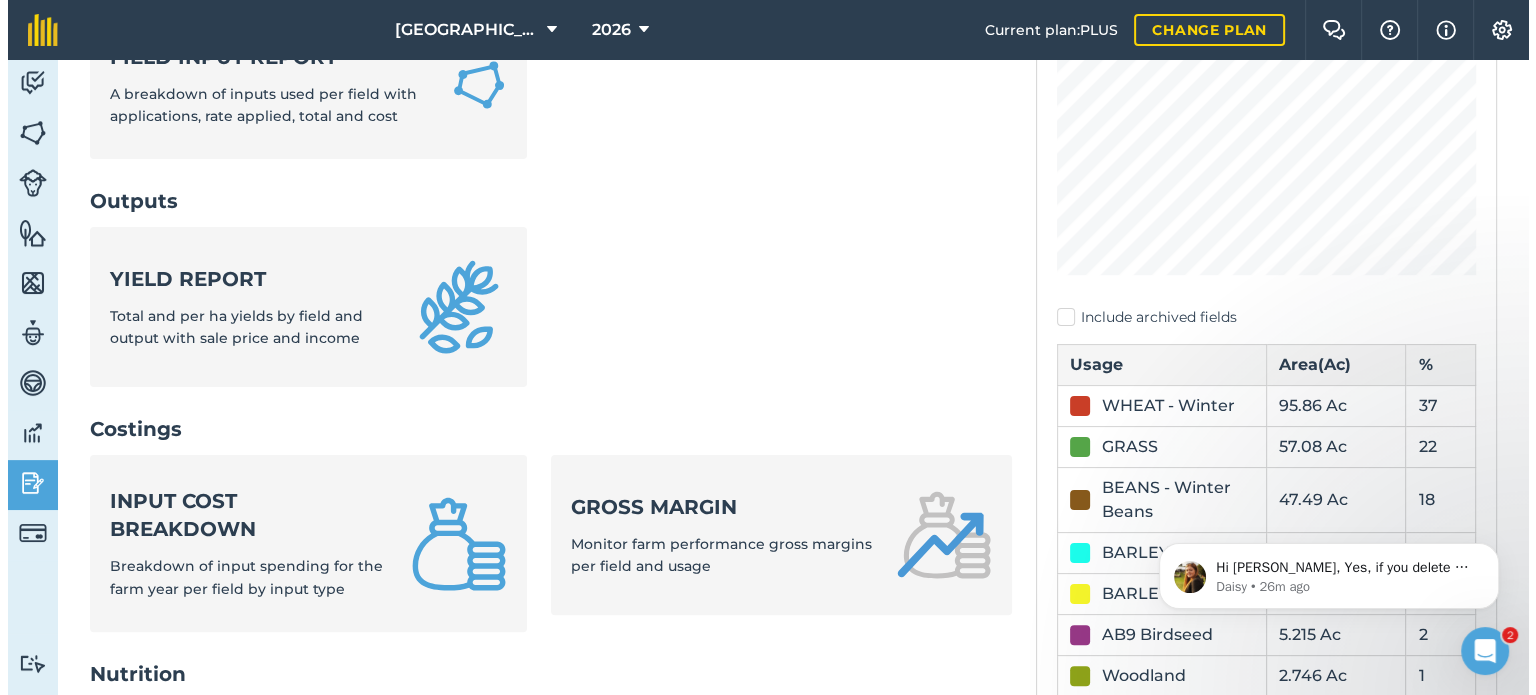 scroll, scrollTop: 400, scrollLeft: 0, axis: vertical 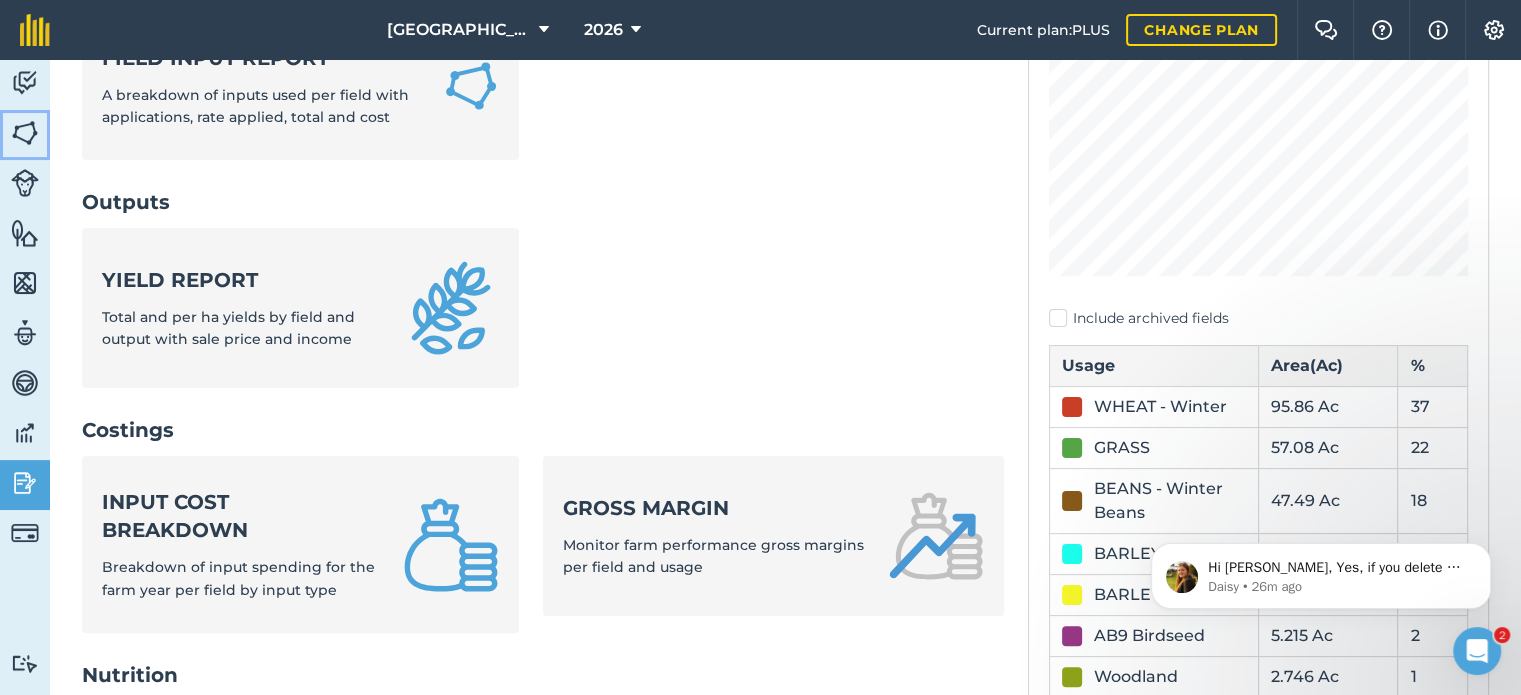 click at bounding box center [25, 133] 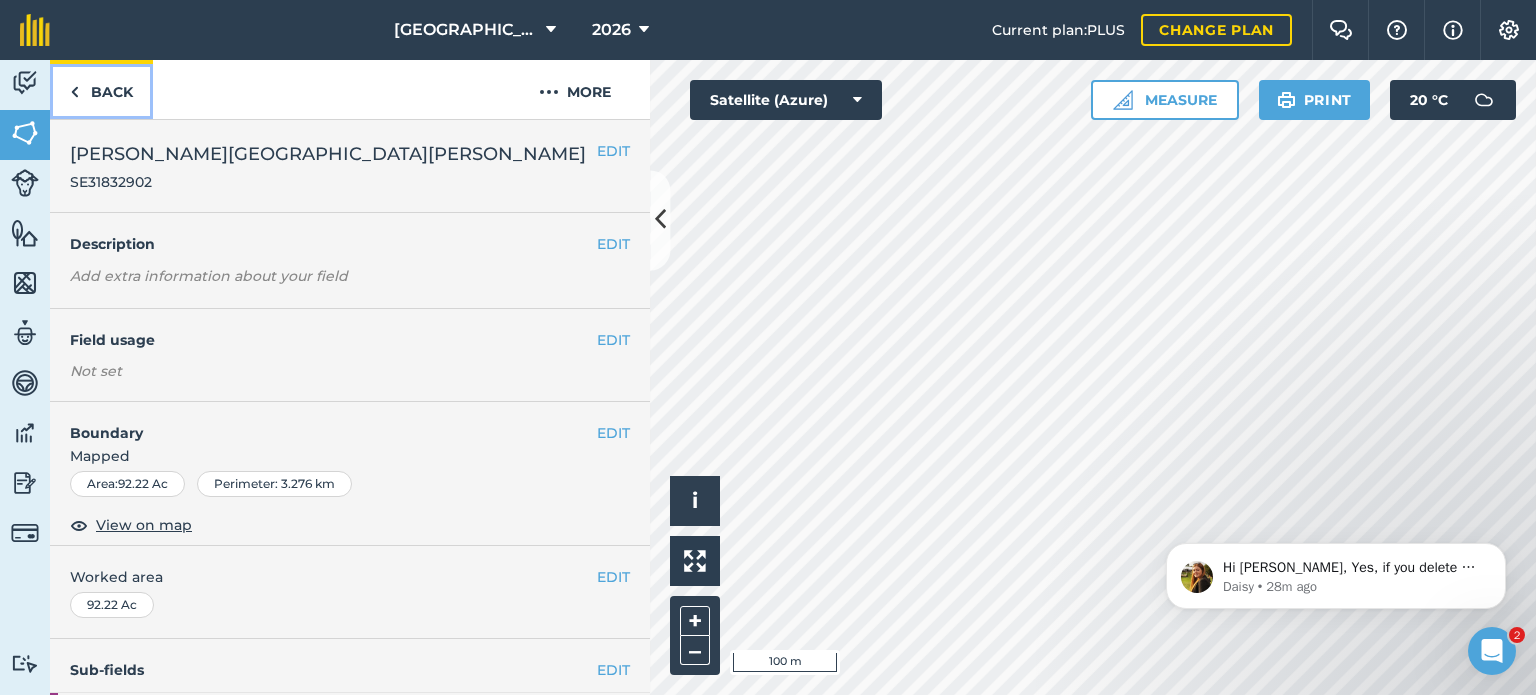 click on "Back" at bounding box center [101, 89] 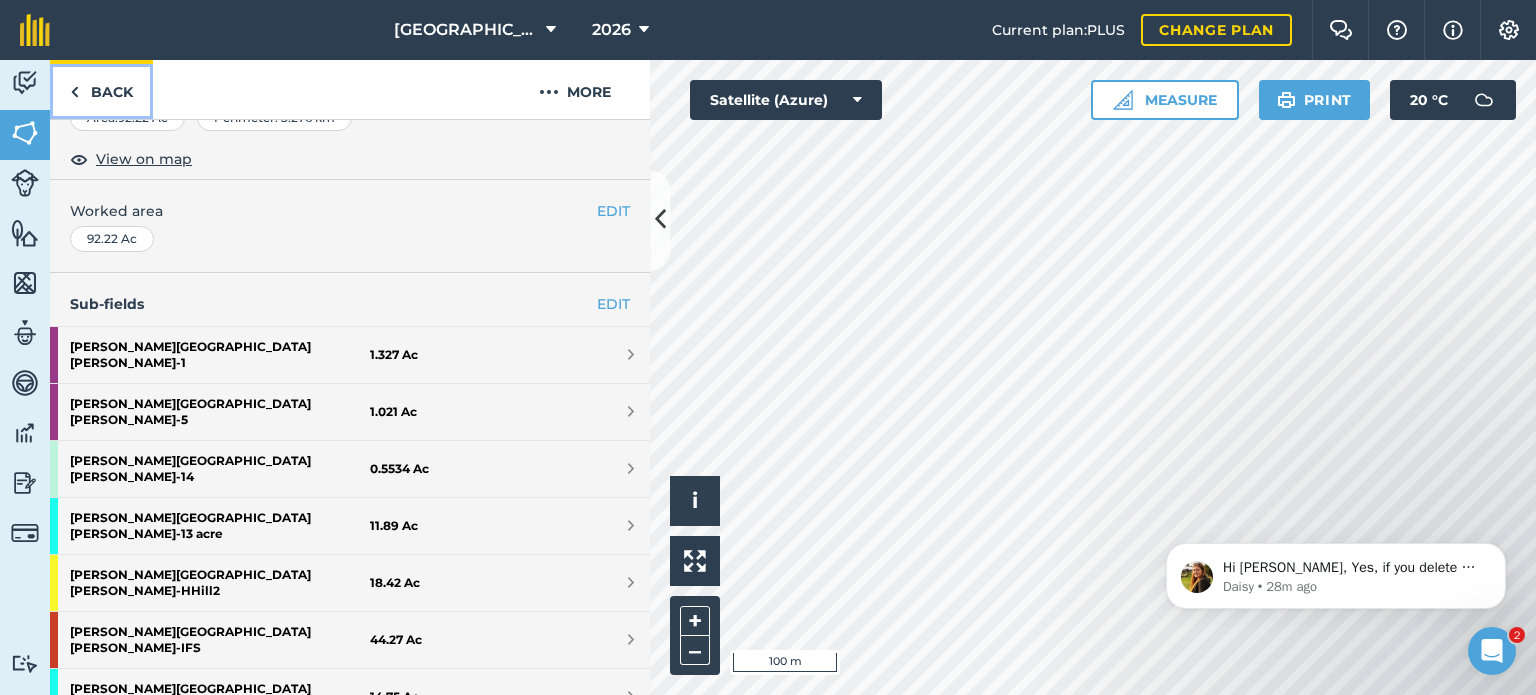 scroll, scrollTop: 400, scrollLeft: 0, axis: vertical 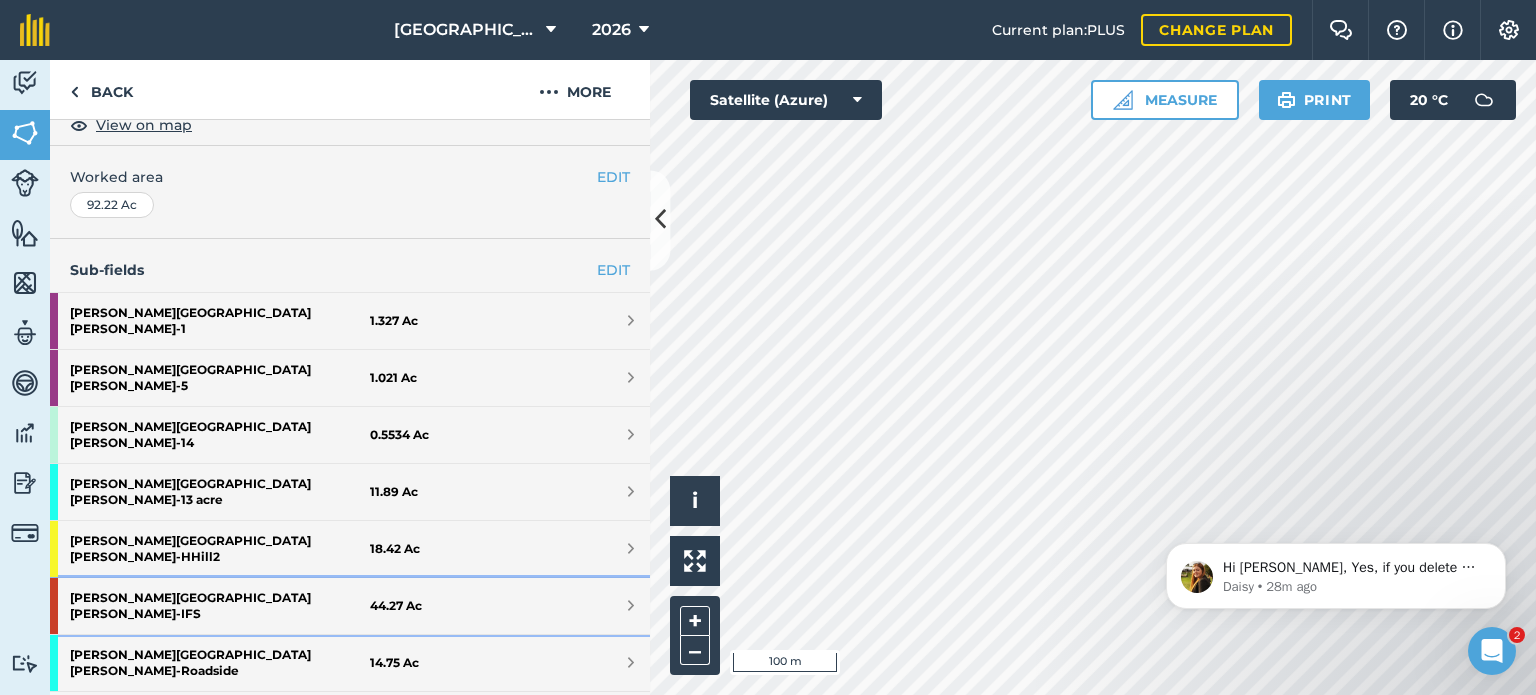 click on "[PERSON_NAME] [PERSON_NAME]  -  IFS" at bounding box center (220, 606) 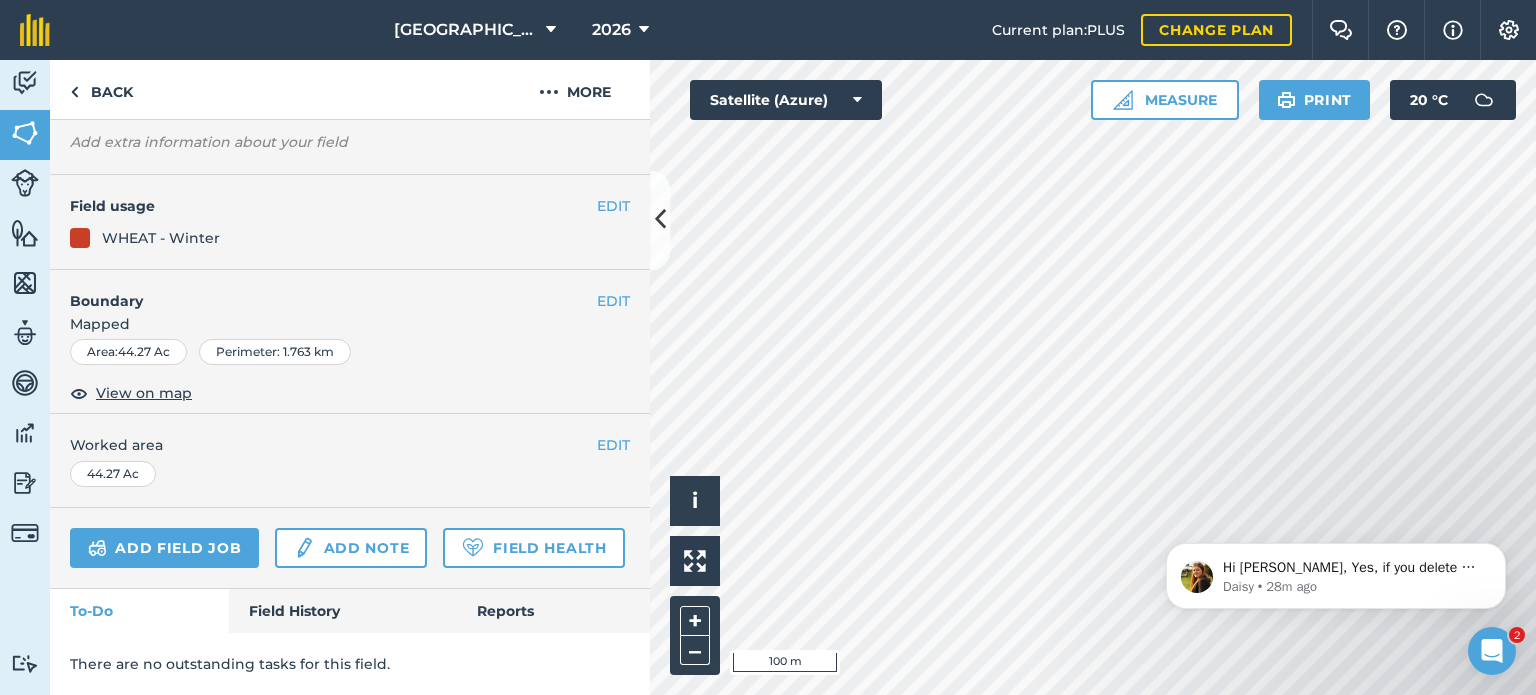 scroll, scrollTop: 205, scrollLeft: 0, axis: vertical 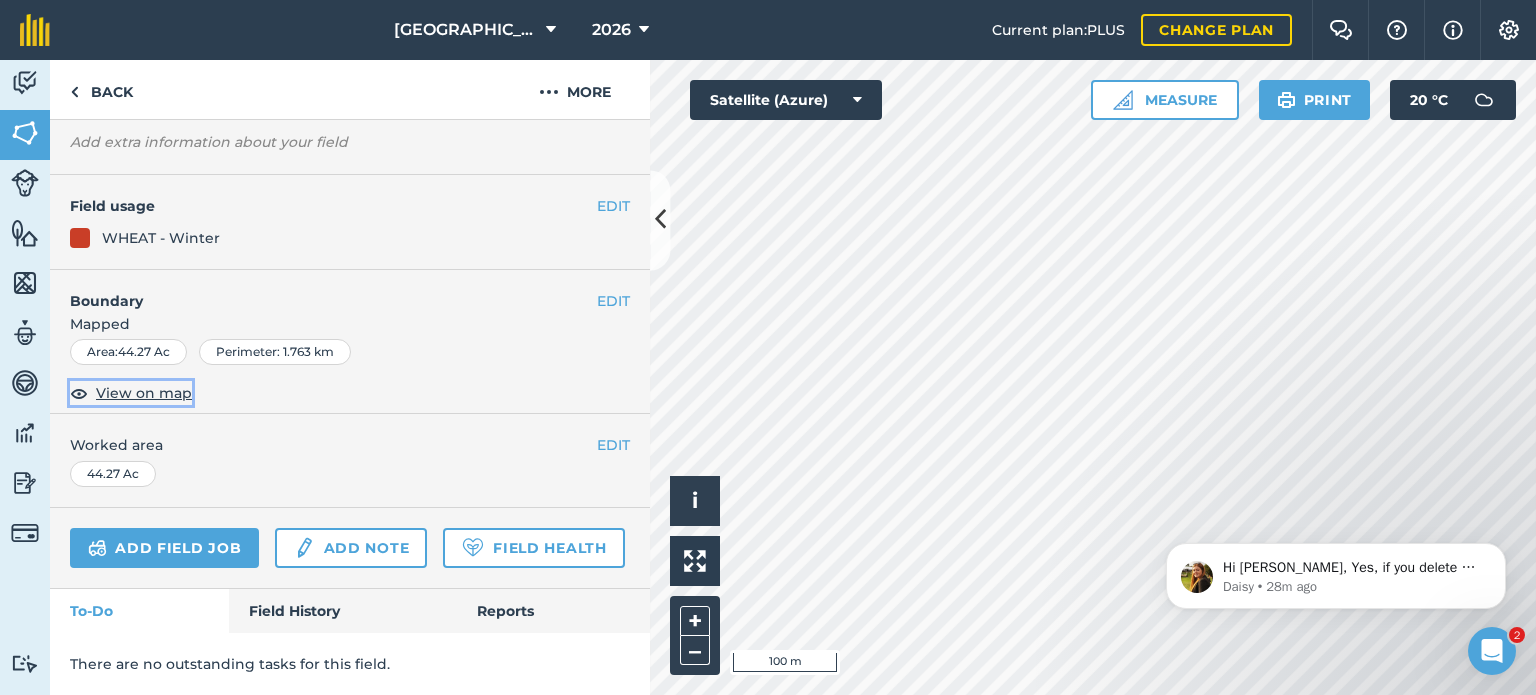 click on "View on map" at bounding box center (144, 393) 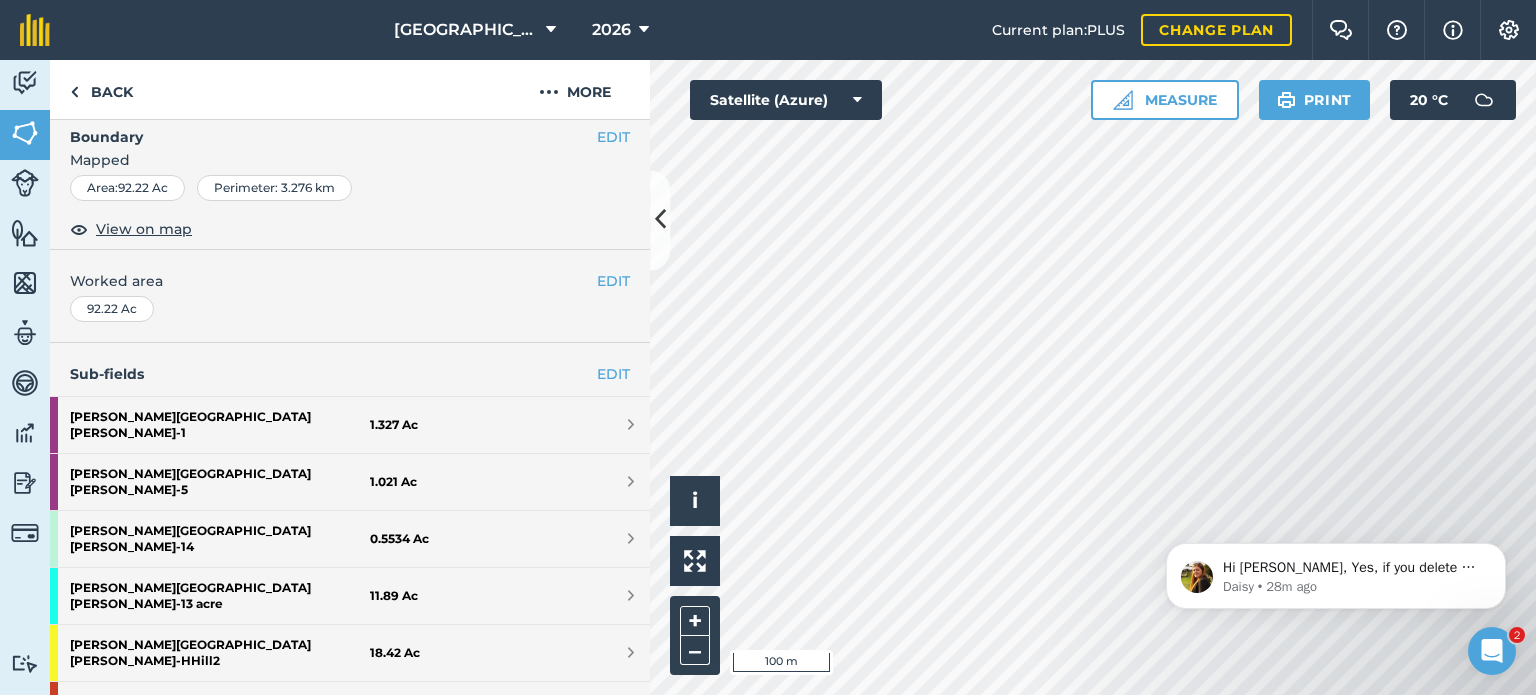scroll, scrollTop: 488, scrollLeft: 0, axis: vertical 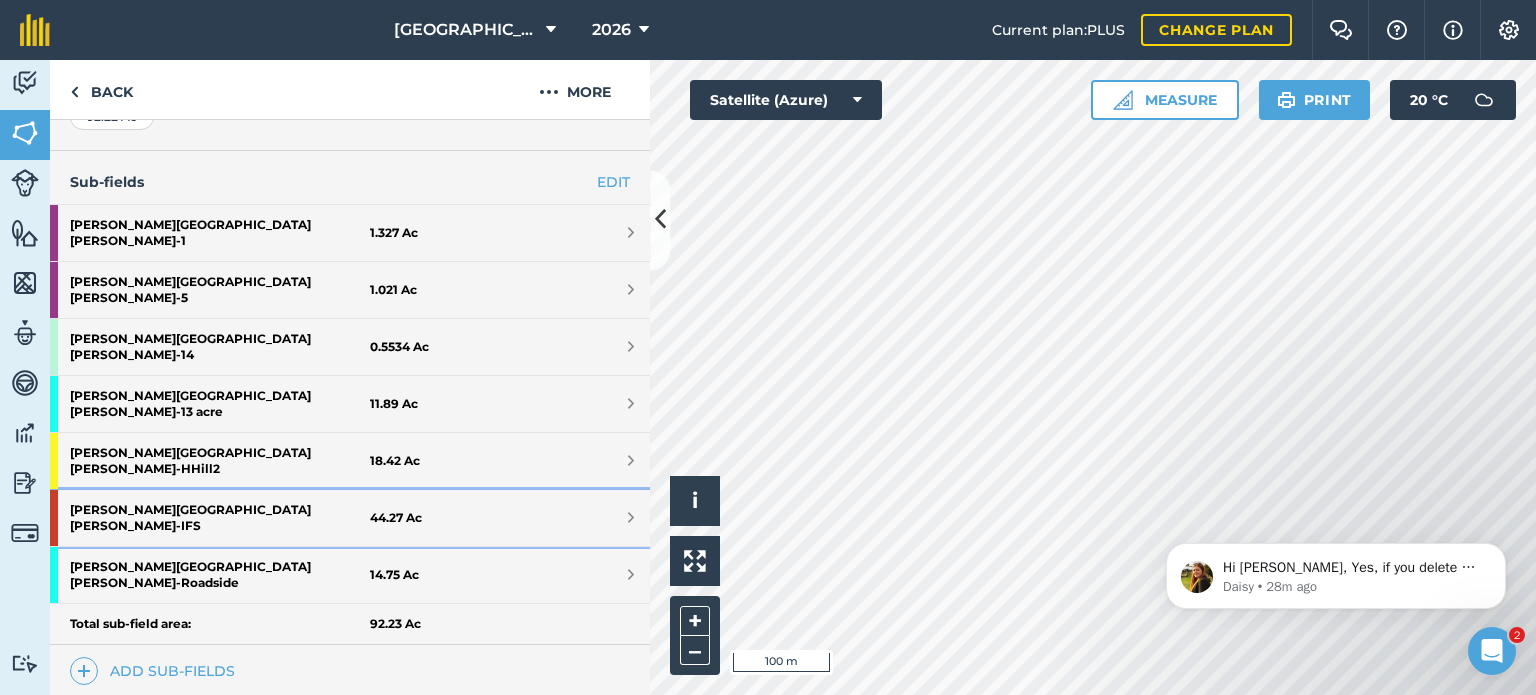 click on "[PERSON_NAME] [PERSON_NAME]  -  IFS" at bounding box center (220, 518) 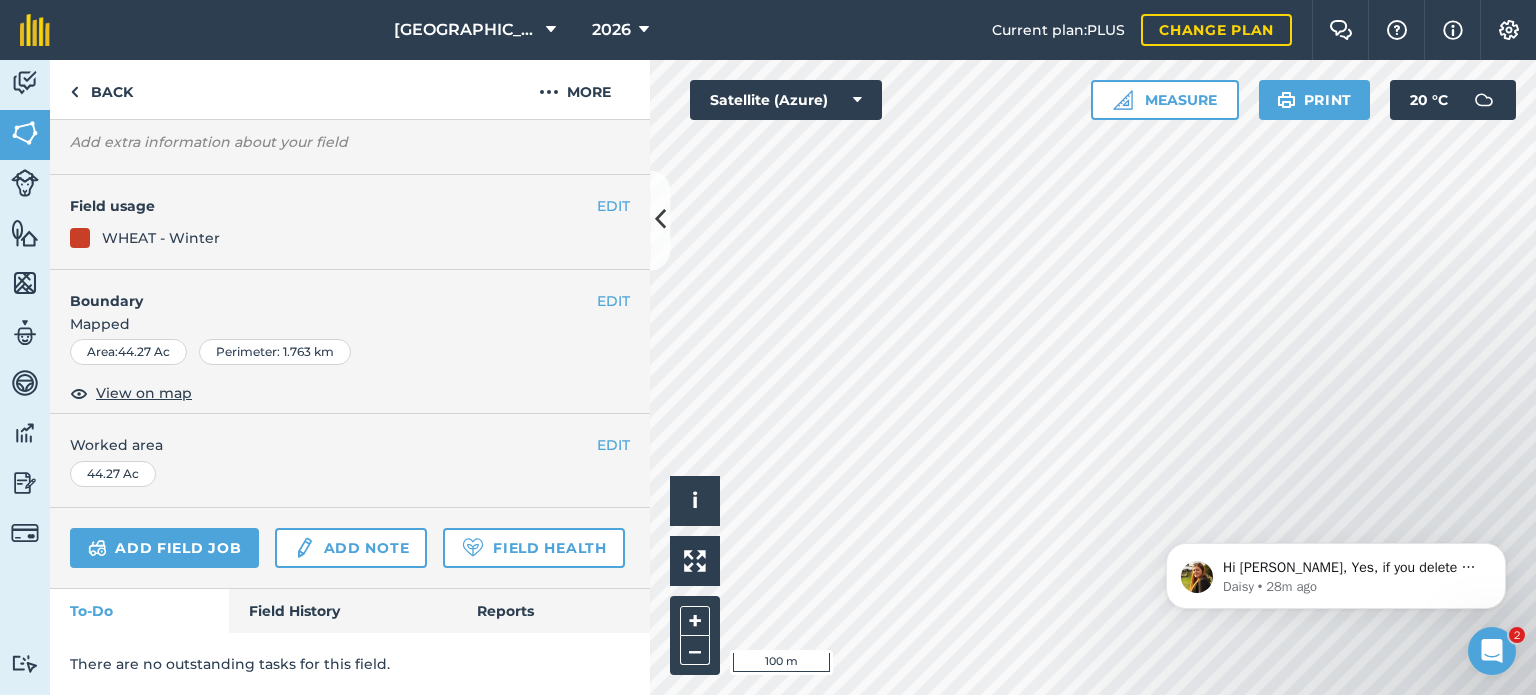 scroll, scrollTop: 205, scrollLeft: 0, axis: vertical 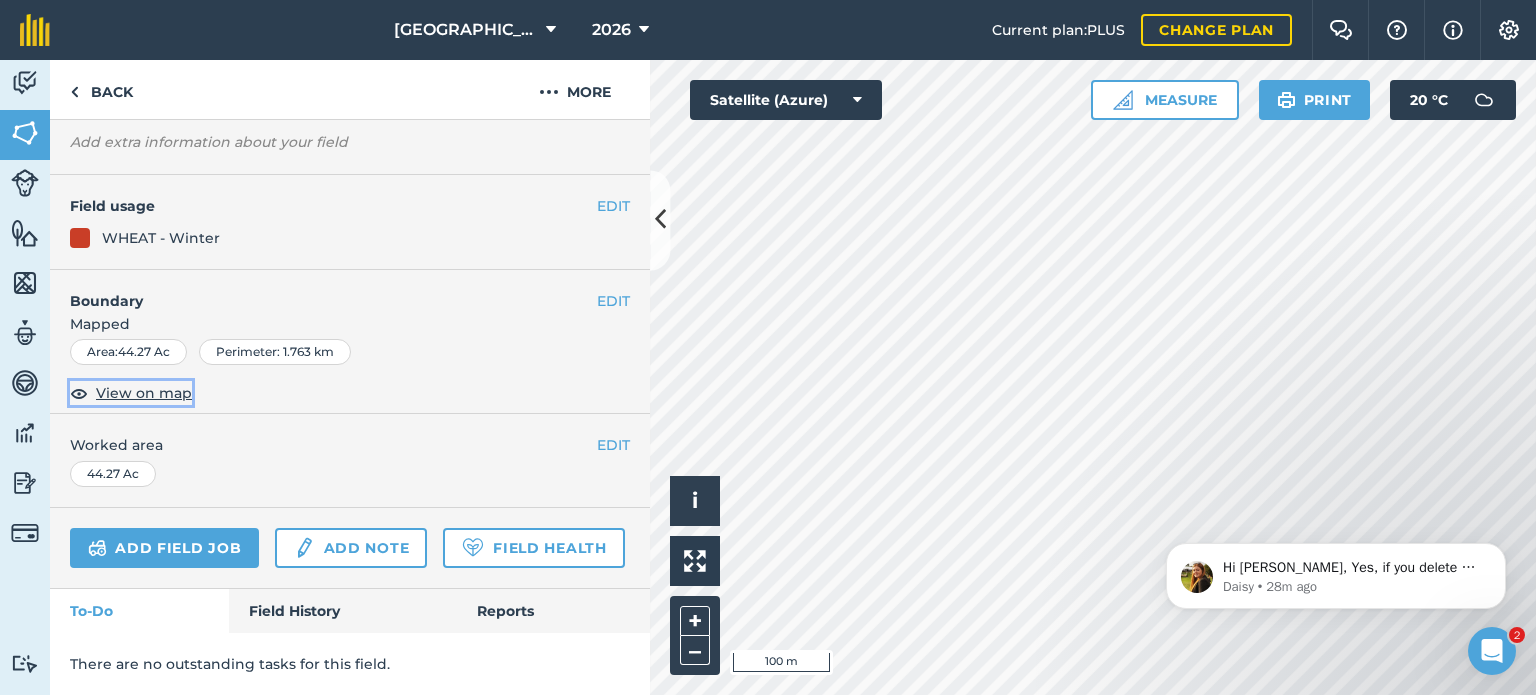 click on "View on map" at bounding box center (144, 393) 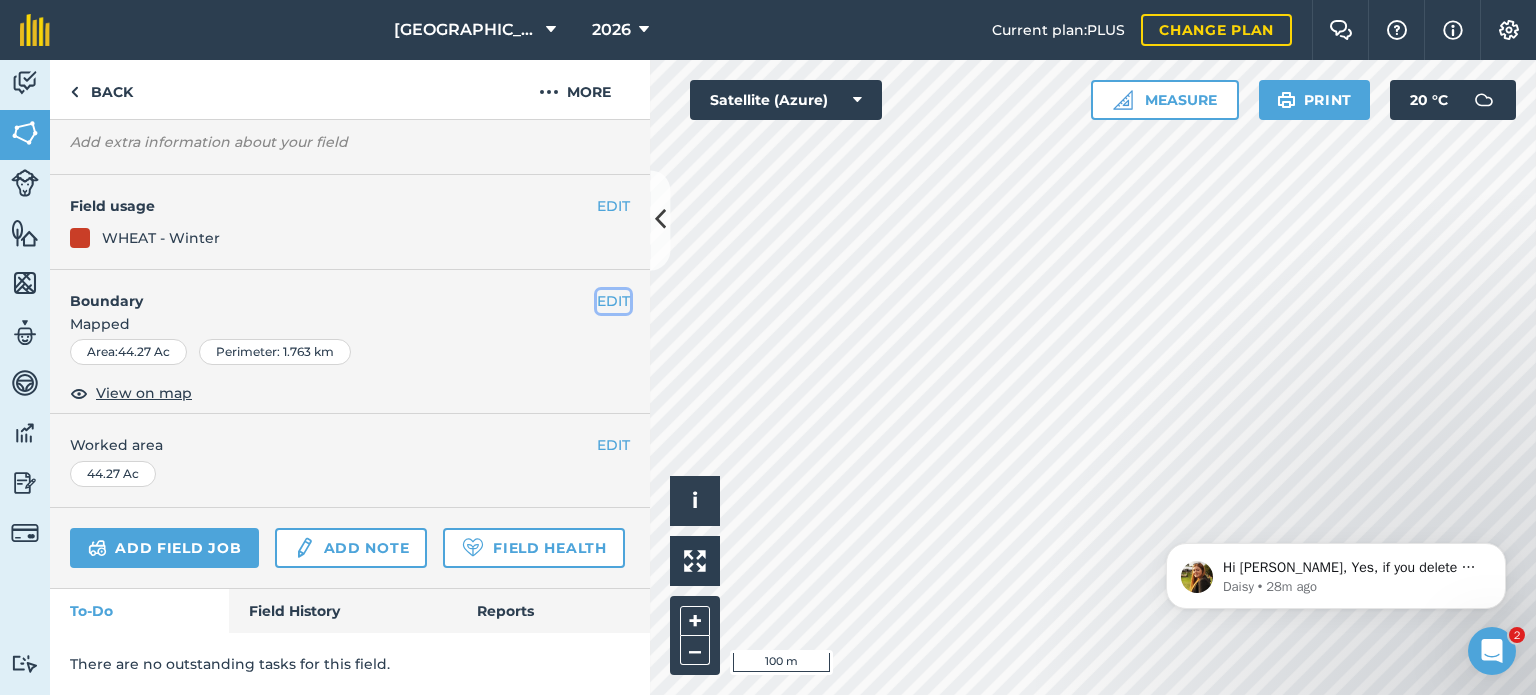 click on "EDIT" at bounding box center (613, 301) 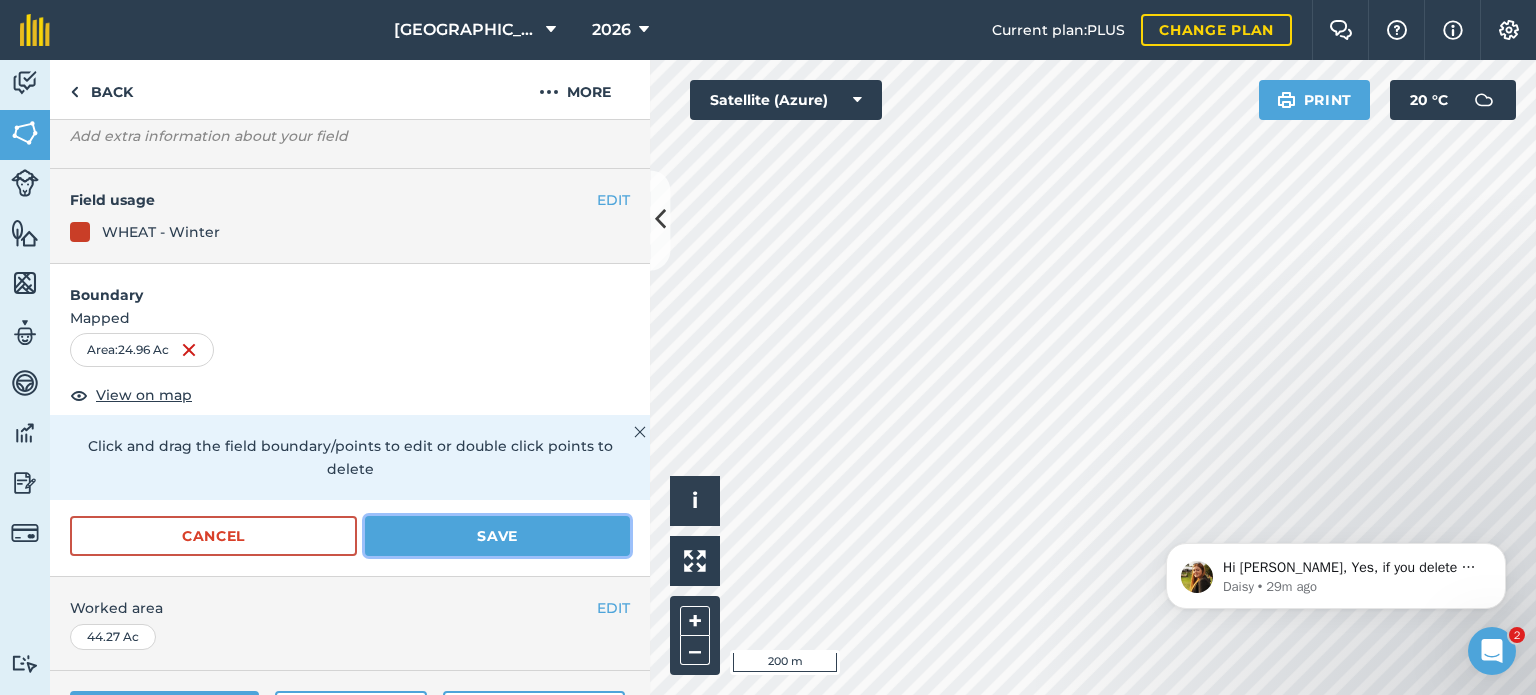 click on "Save" at bounding box center [497, 536] 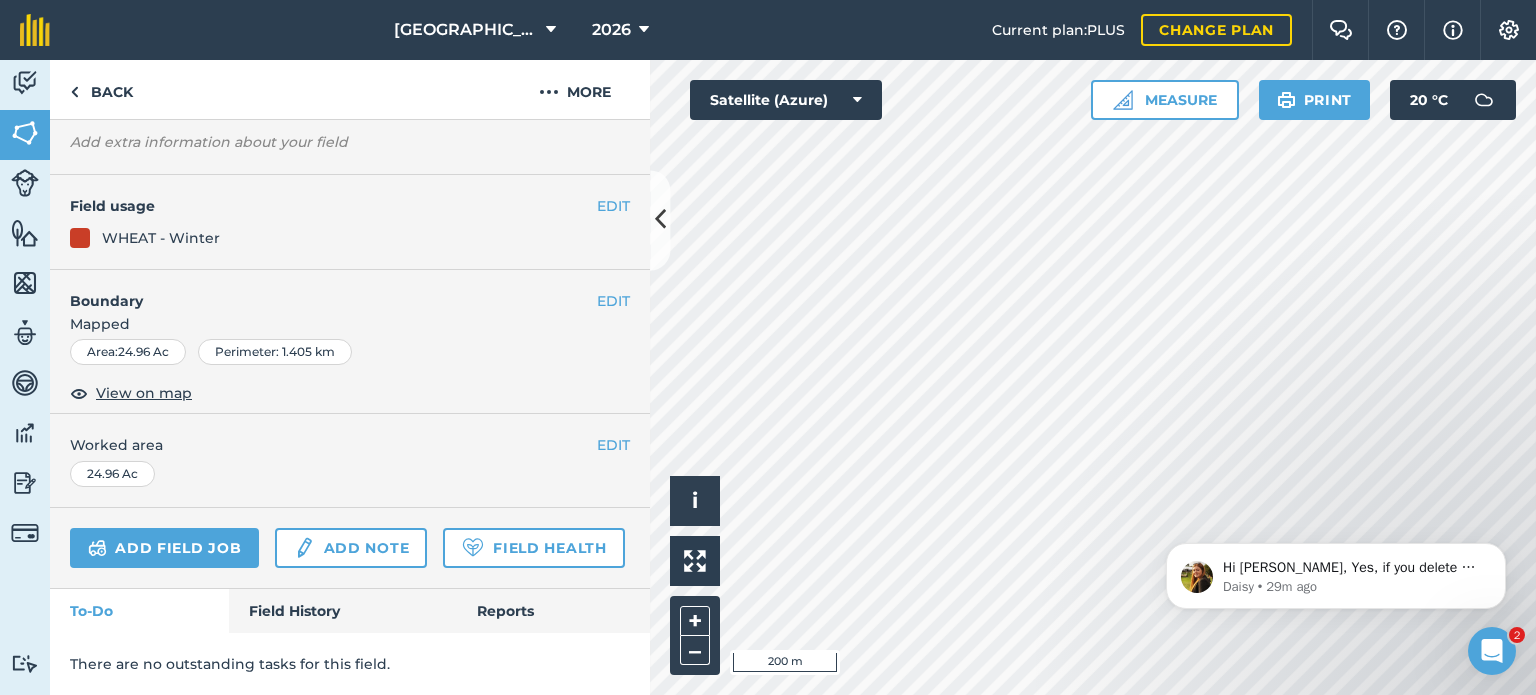 scroll, scrollTop: 188, scrollLeft: 0, axis: vertical 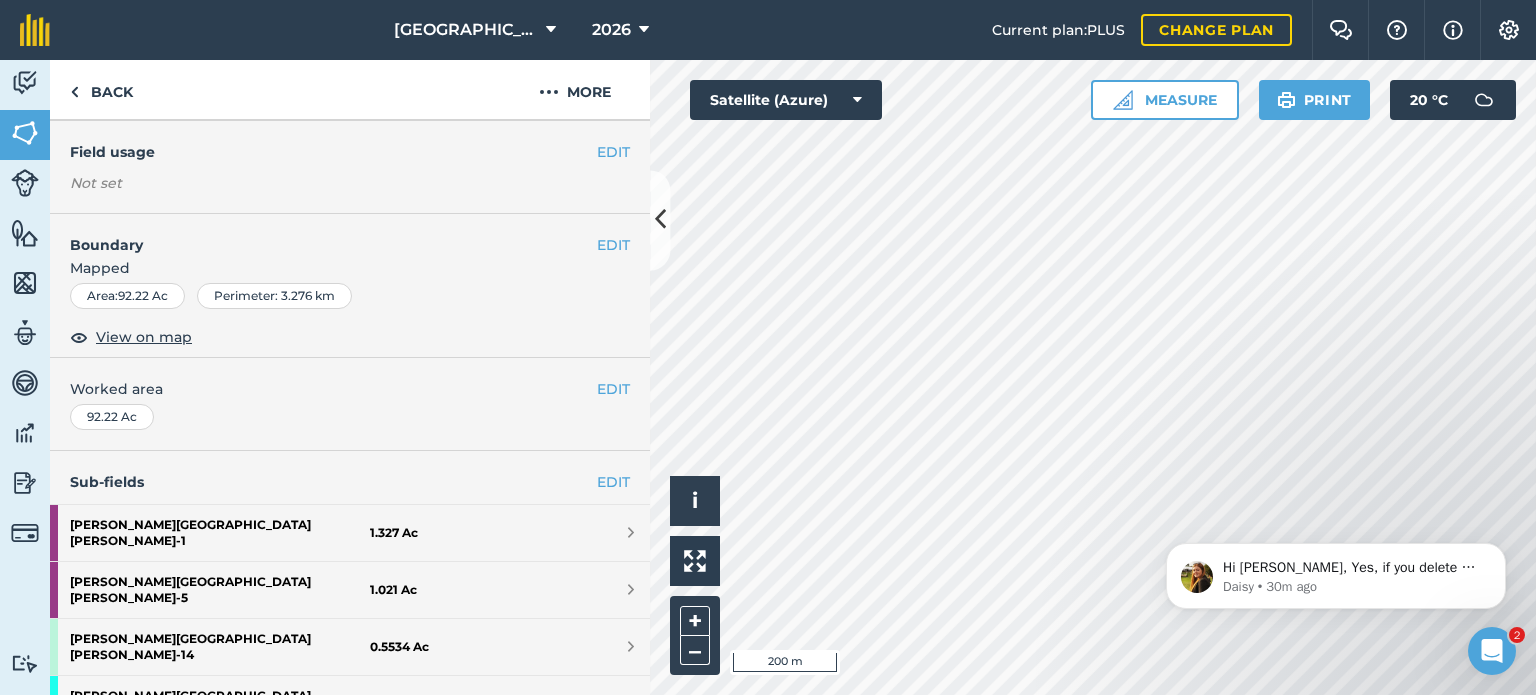 click on "[PERSON_NAME] [PERSON_NAME]  -  HHill2" at bounding box center (220, 761) 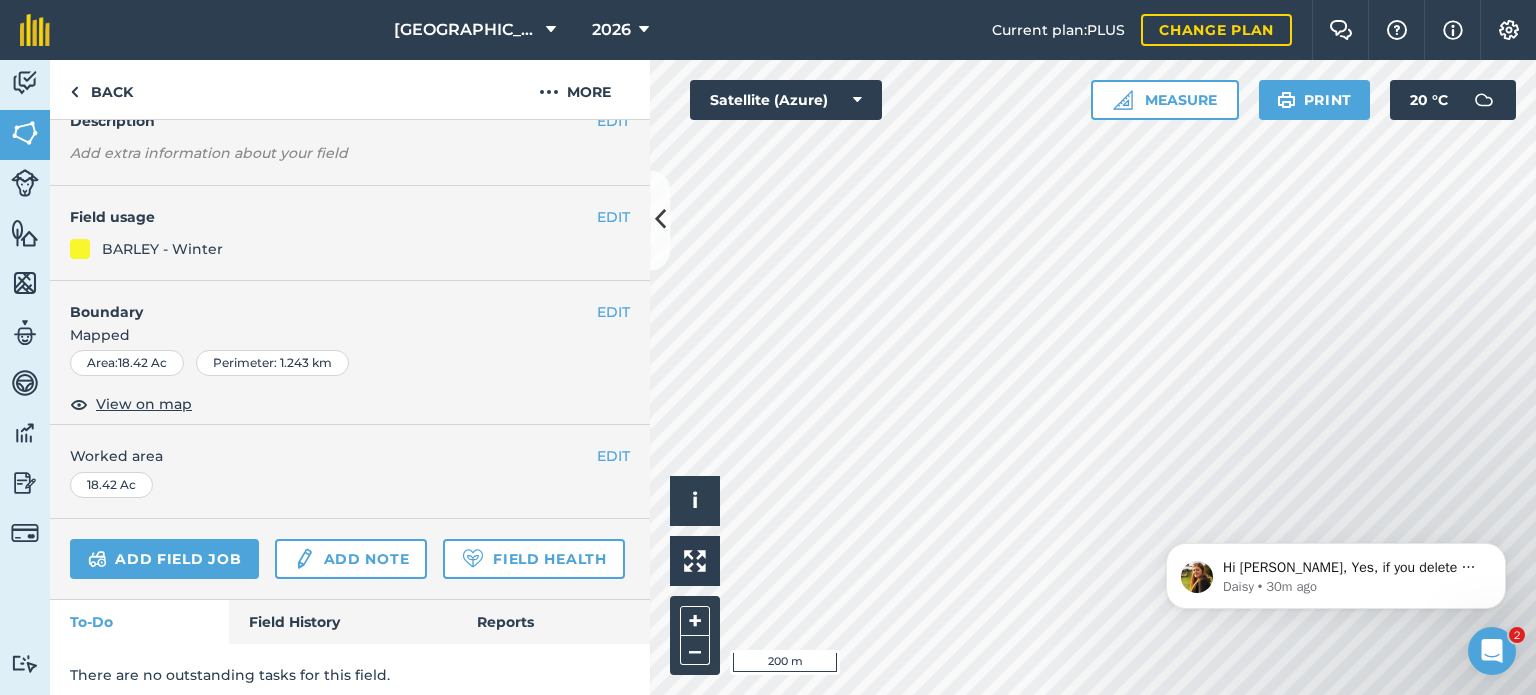 scroll, scrollTop: 205, scrollLeft: 0, axis: vertical 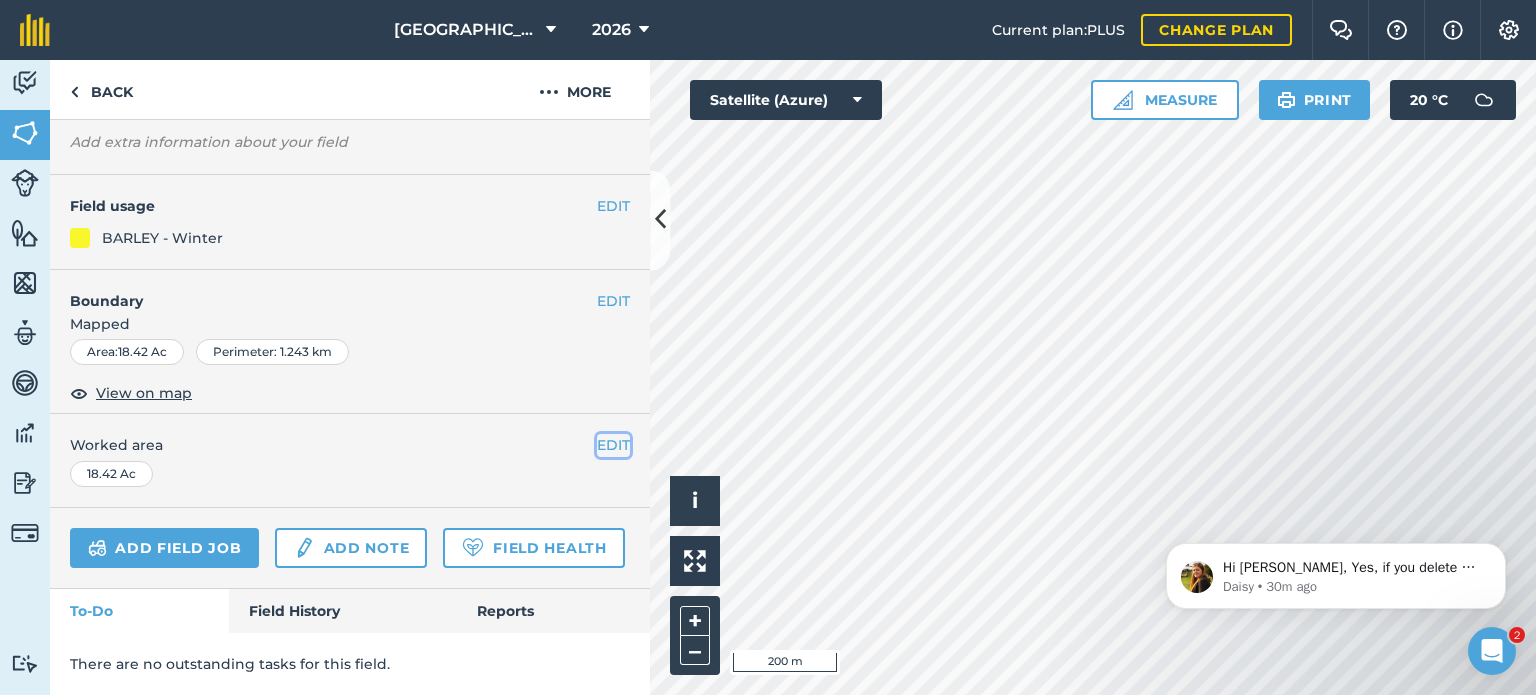 click on "EDIT" at bounding box center (613, 445) 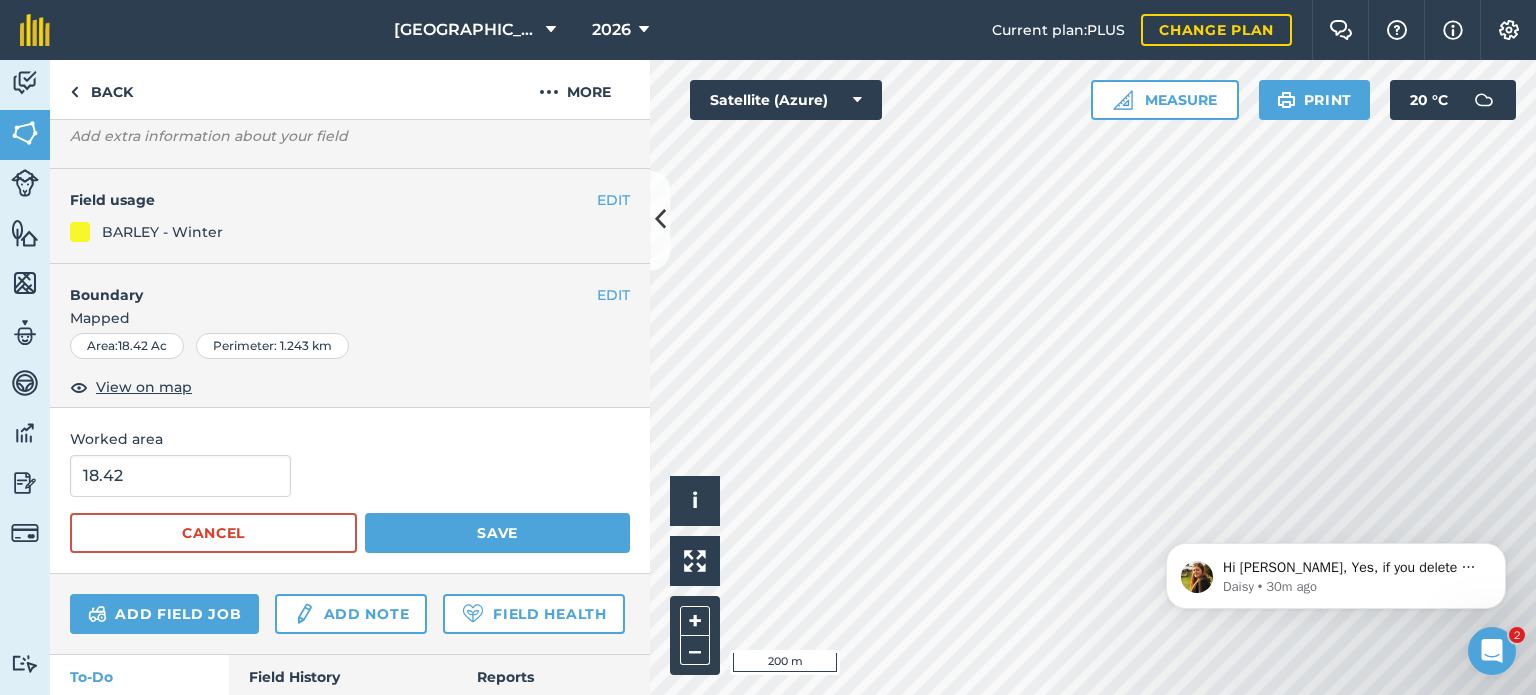 scroll, scrollTop: 188, scrollLeft: 0, axis: vertical 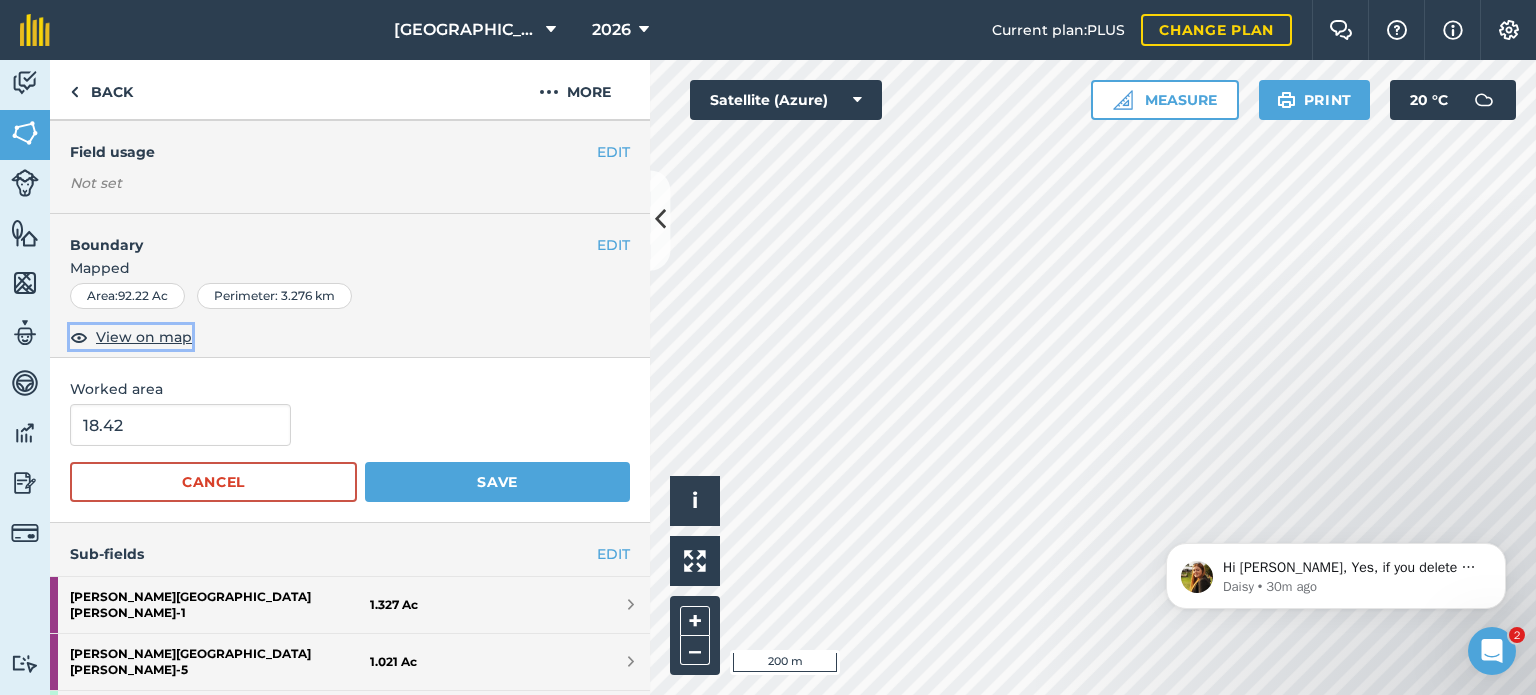 click on "View on map" at bounding box center (144, 337) 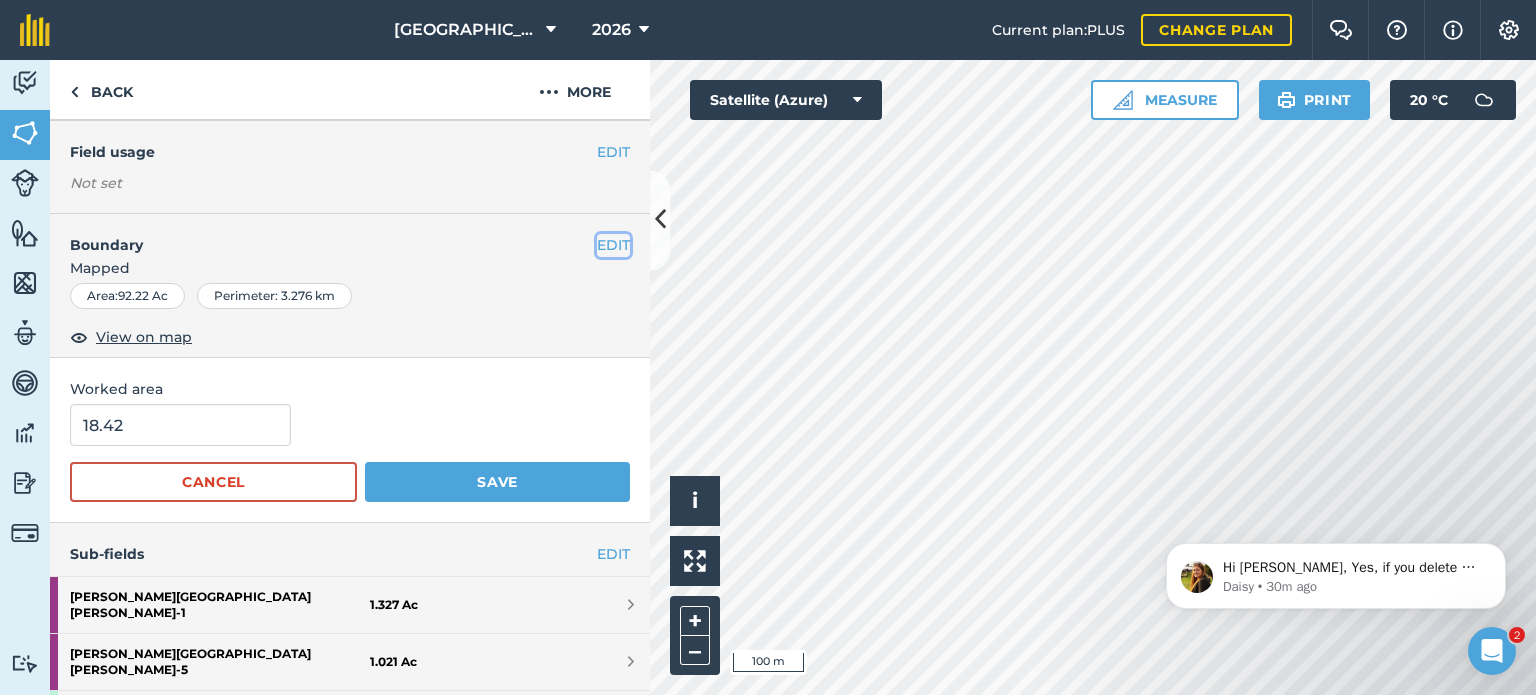 click on "EDIT" at bounding box center [613, 245] 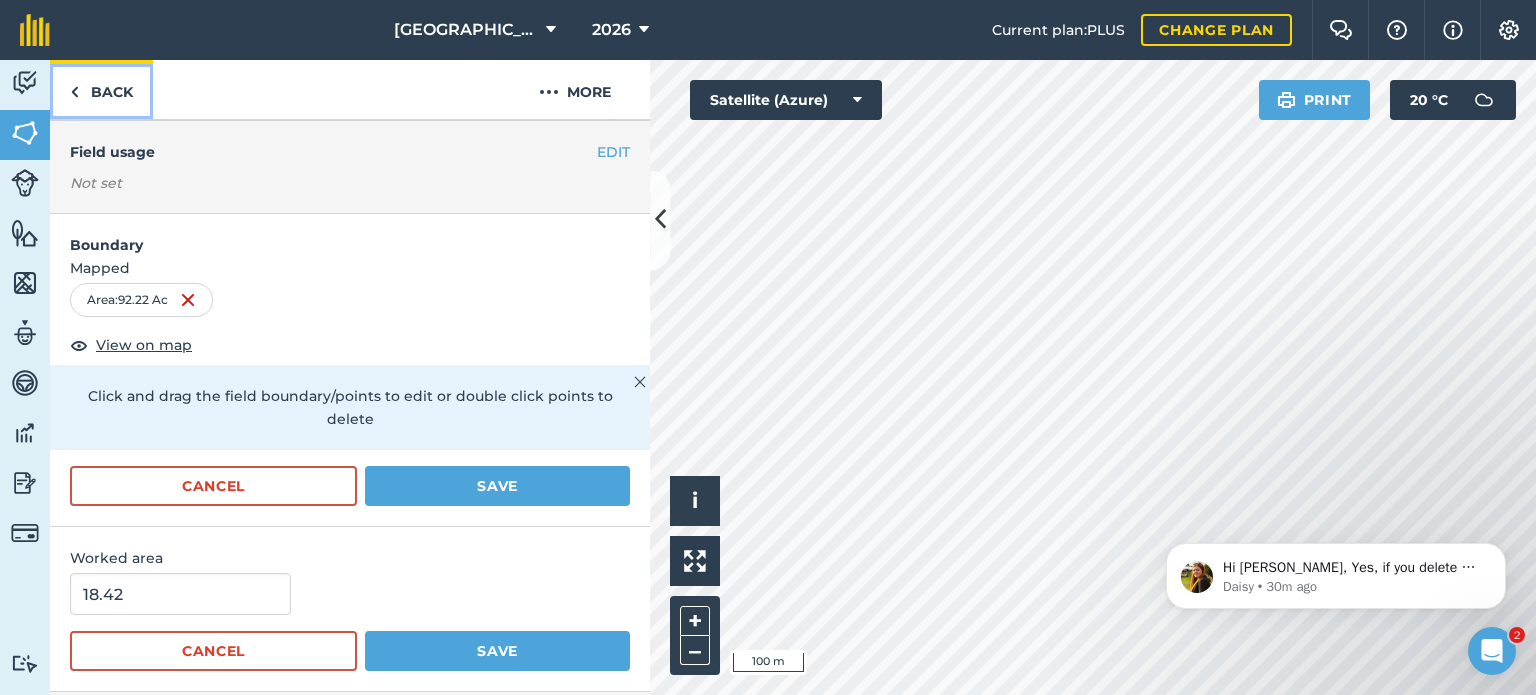 click on "Back" at bounding box center [101, 89] 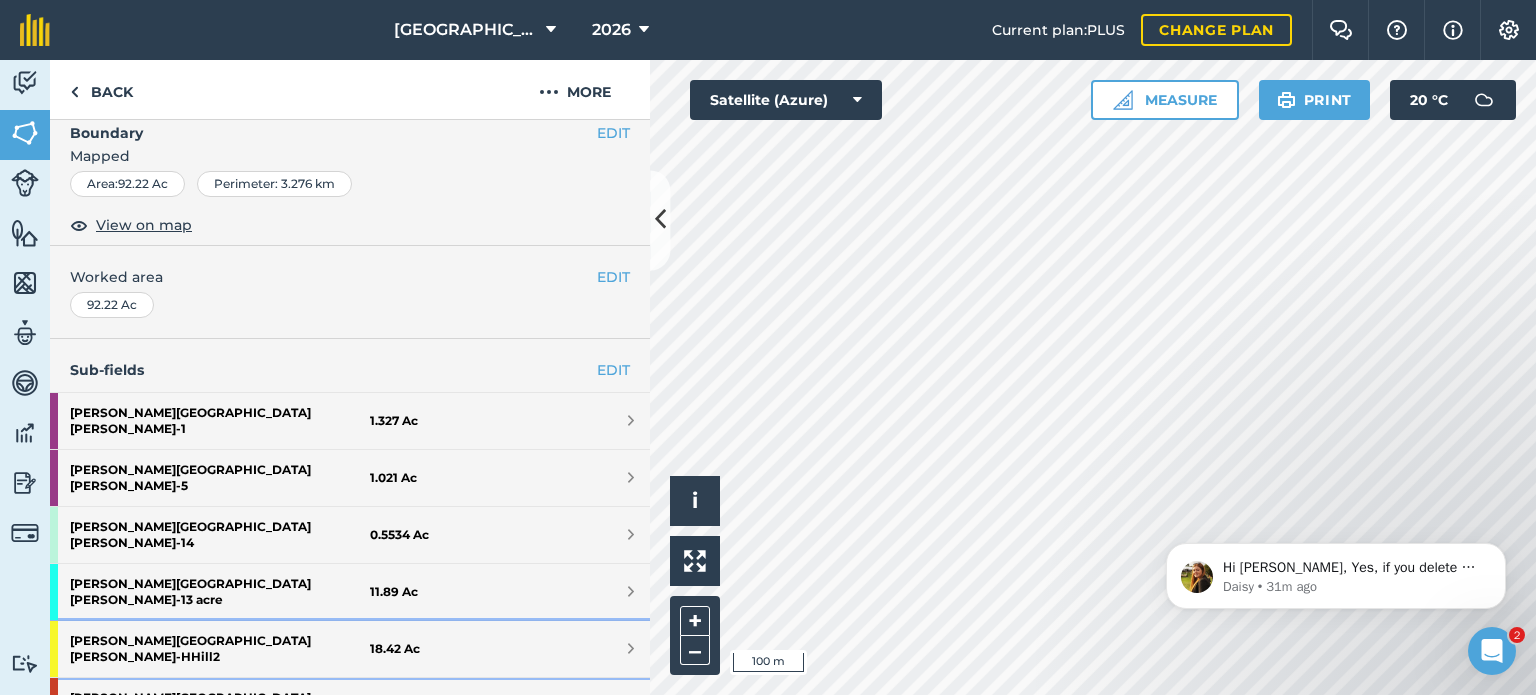 click on "[PERSON_NAME] [PERSON_NAME]  -  HHill2" at bounding box center (220, 649) 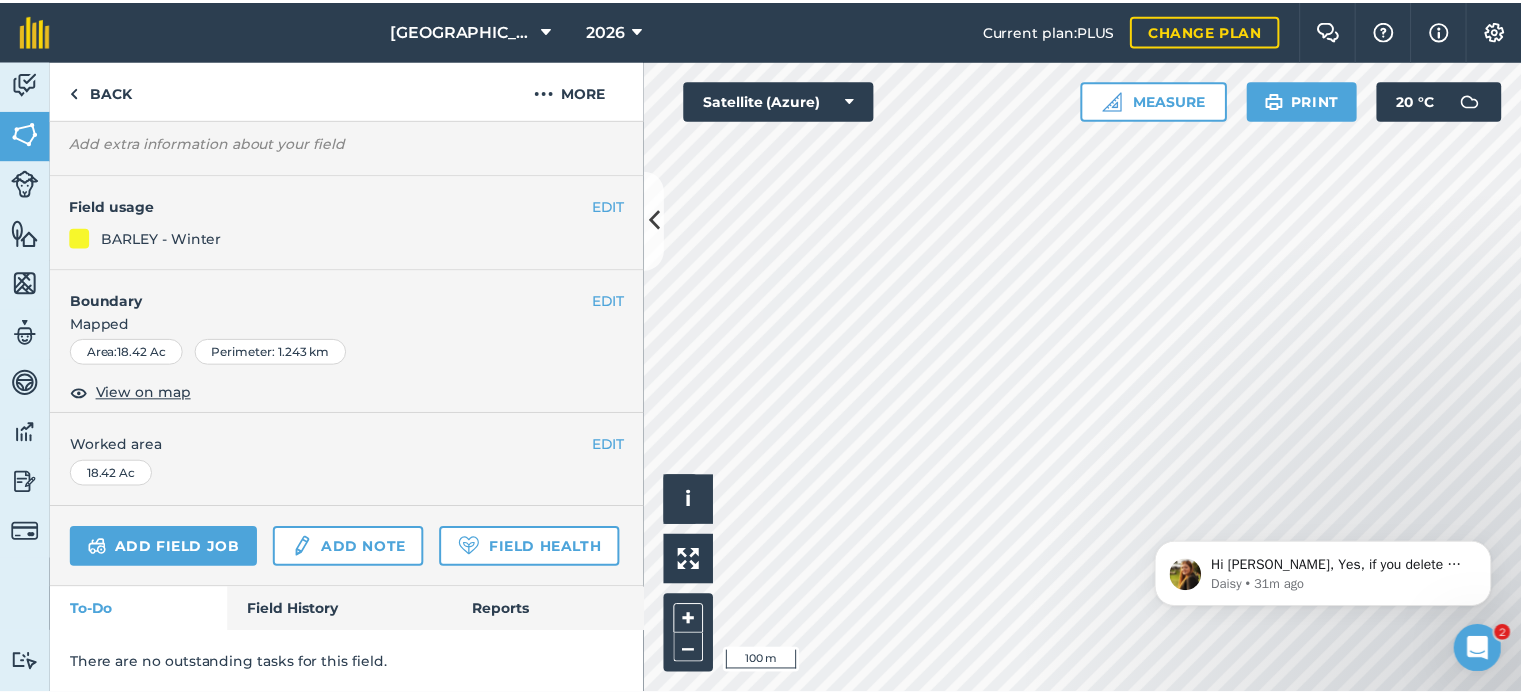 scroll, scrollTop: 205, scrollLeft: 0, axis: vertical 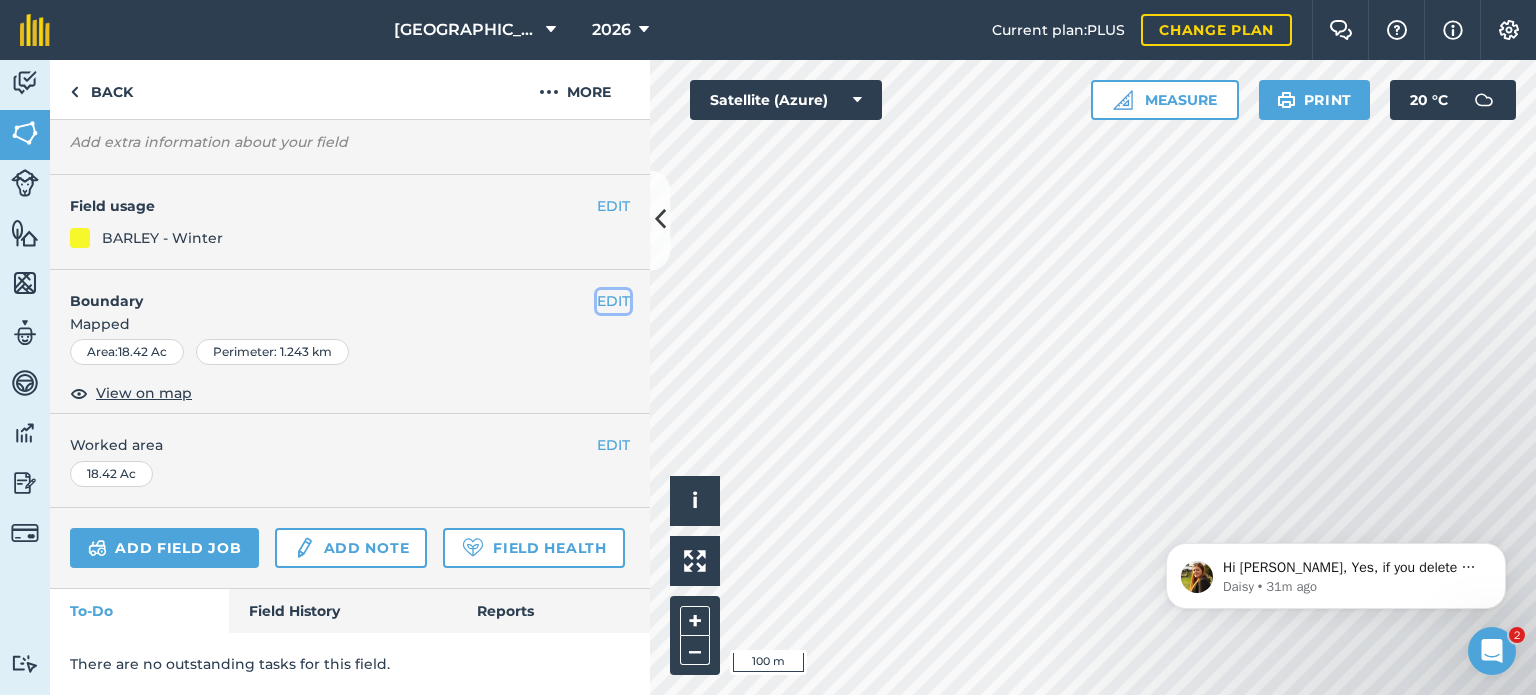 click on "EDIT" at bounding box center [613, 301] 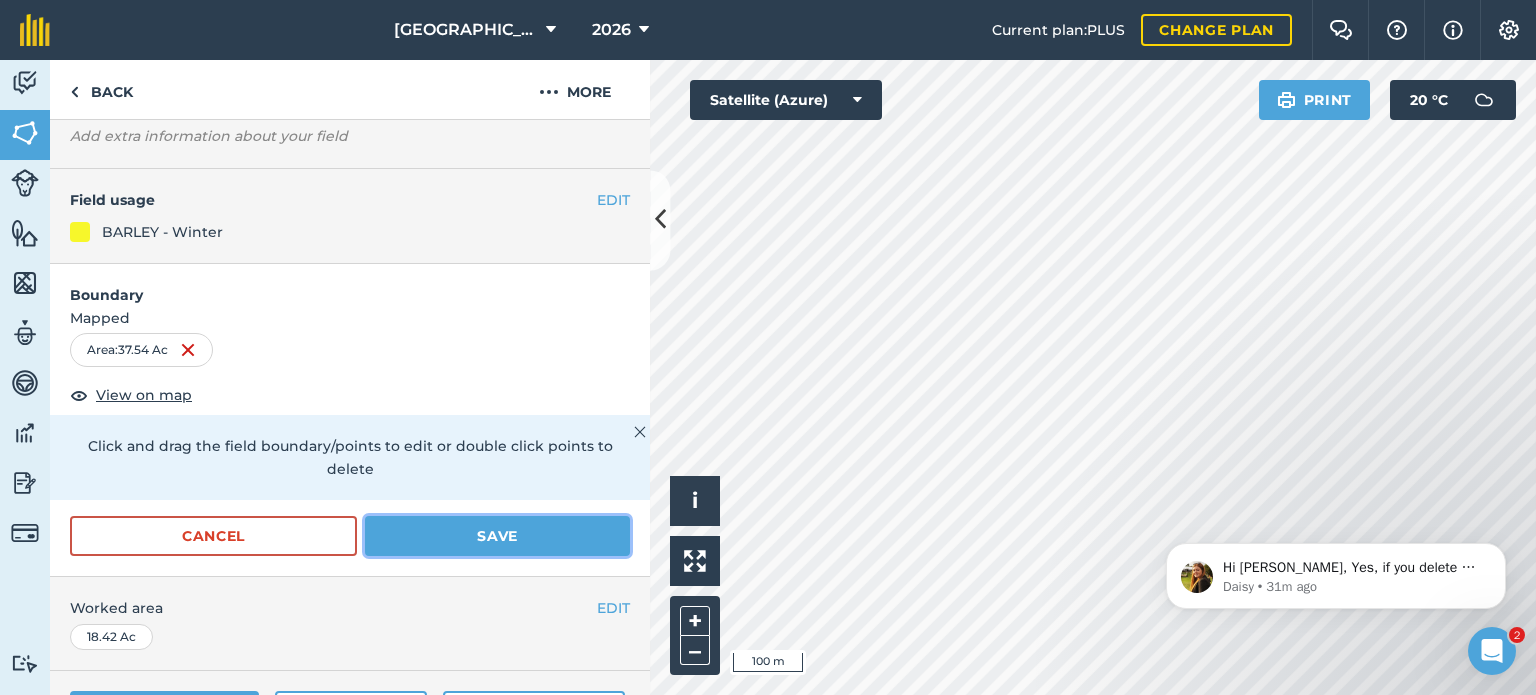 click on "Save" at bounding box center (497, 536) 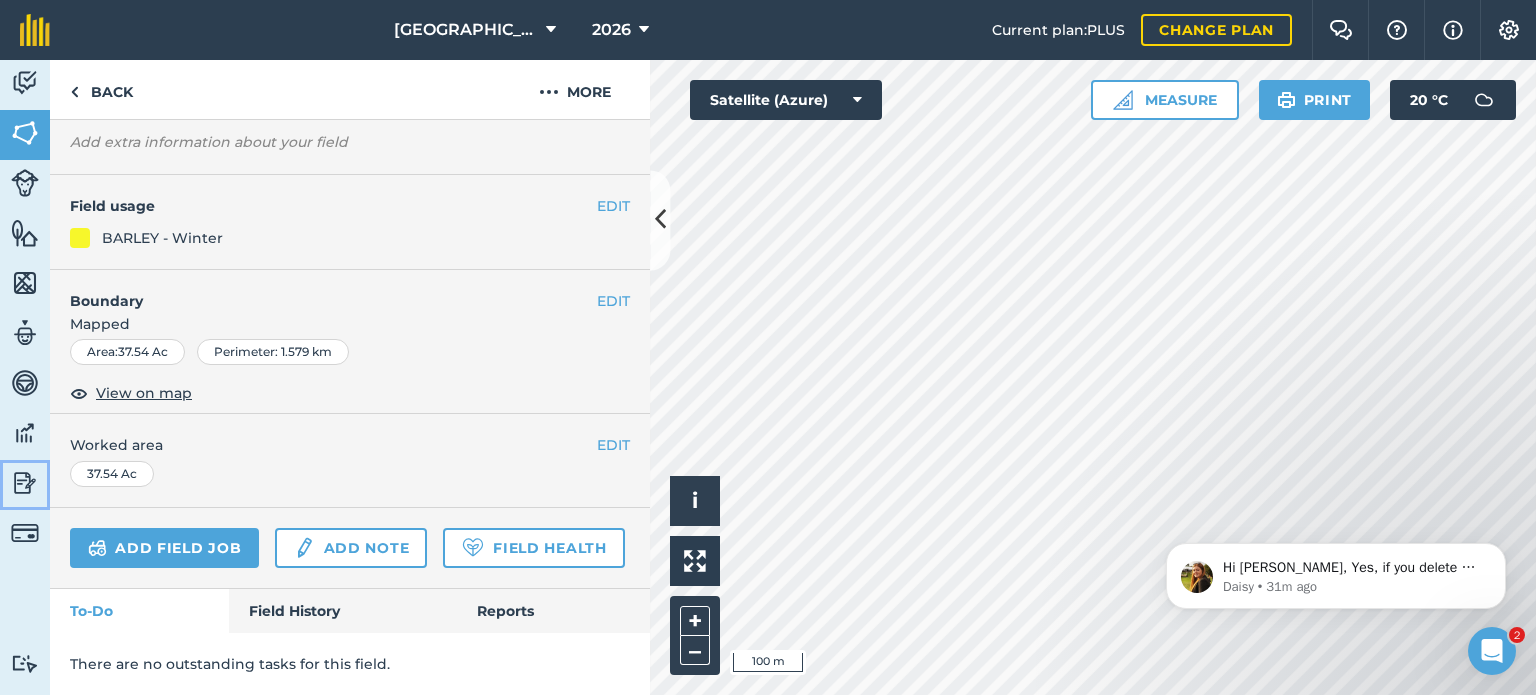 click at bounding box center [25, 483] 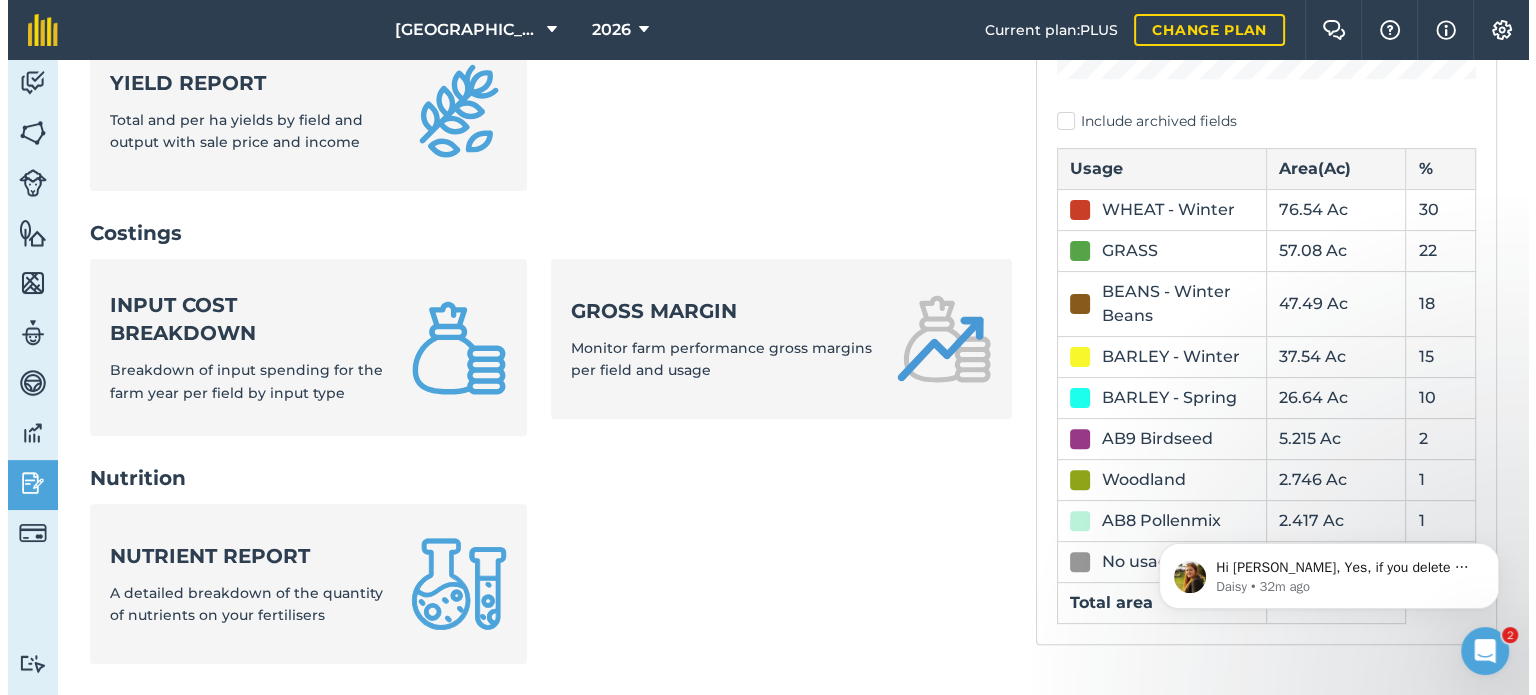 scroll, scrollTop: 600, scrollLeft: 0, axis: vertical 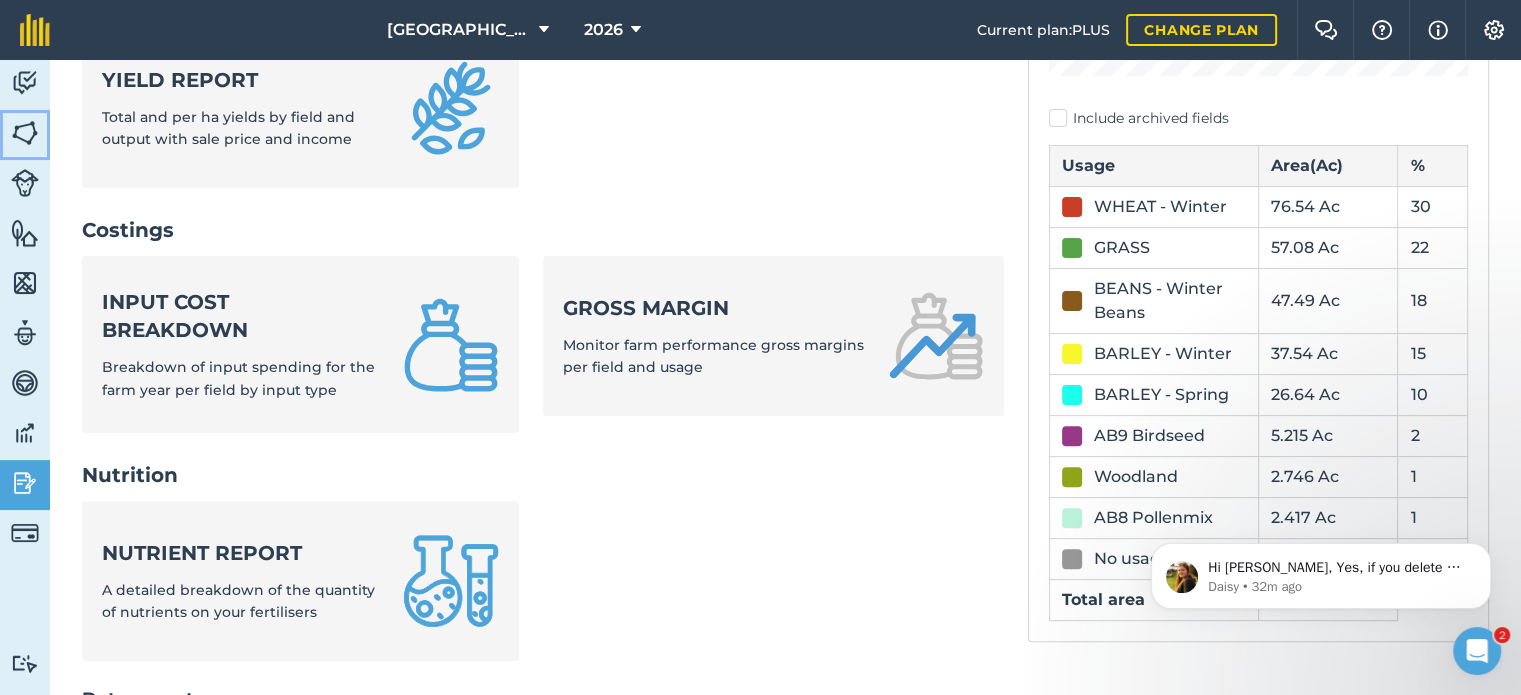 click at bounding box center (25, 133) 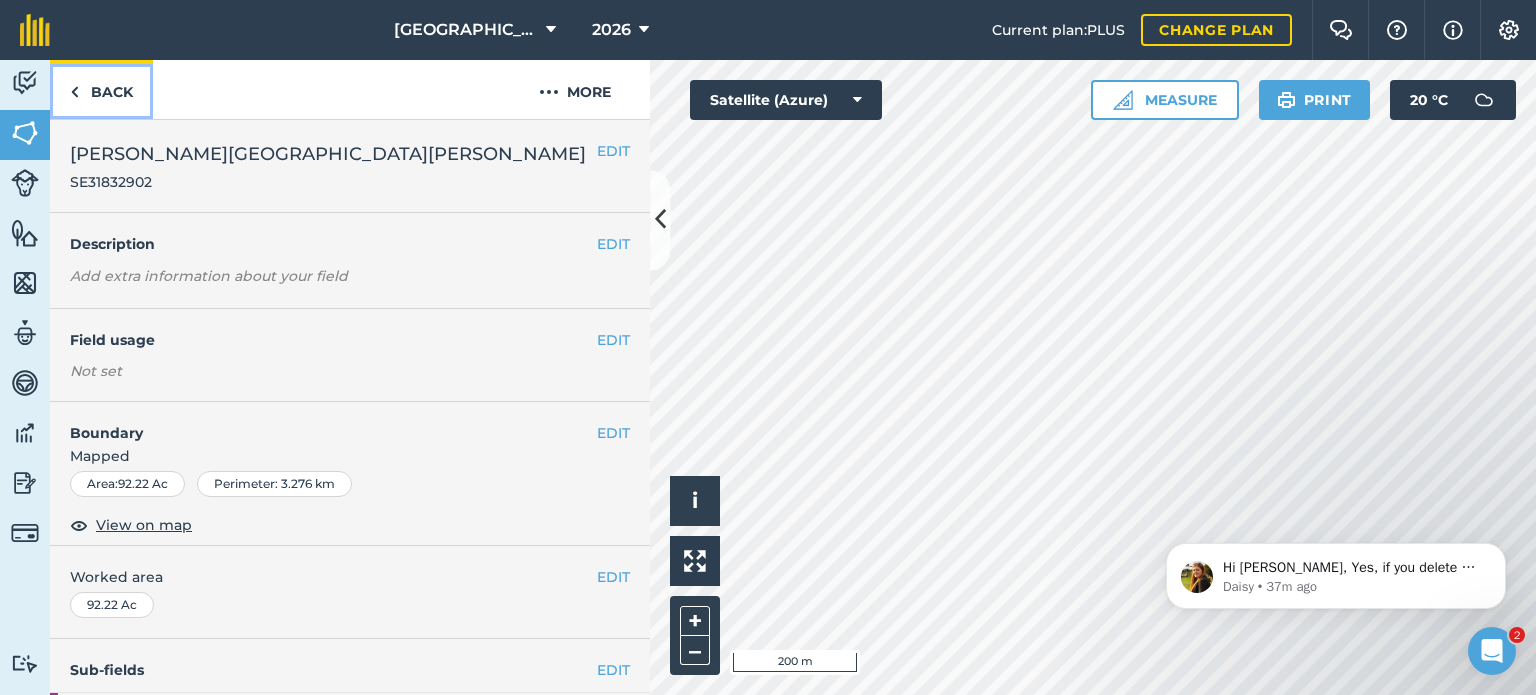 click on "Back" at bounding box center (101, 89) 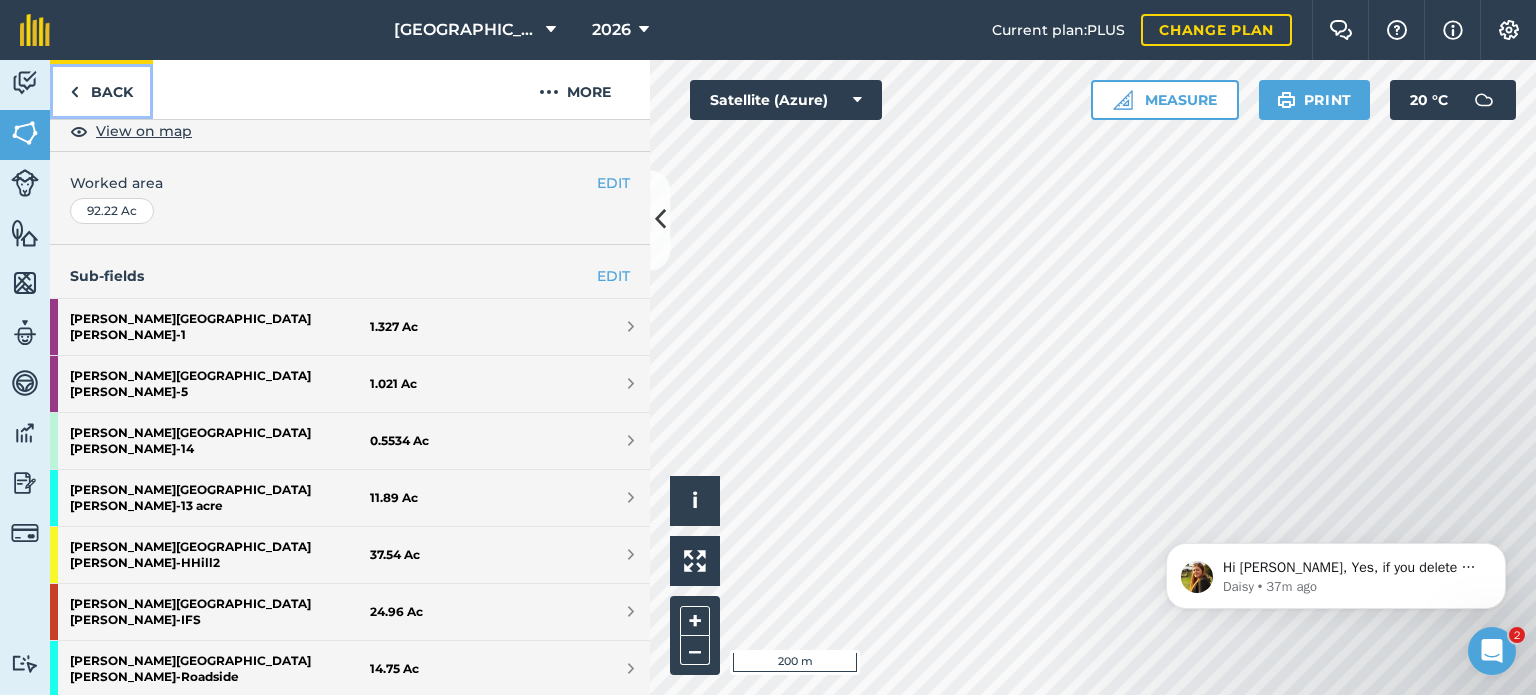 scroll, scrollTop: 400, scrollLeft: 0, axis: vertical 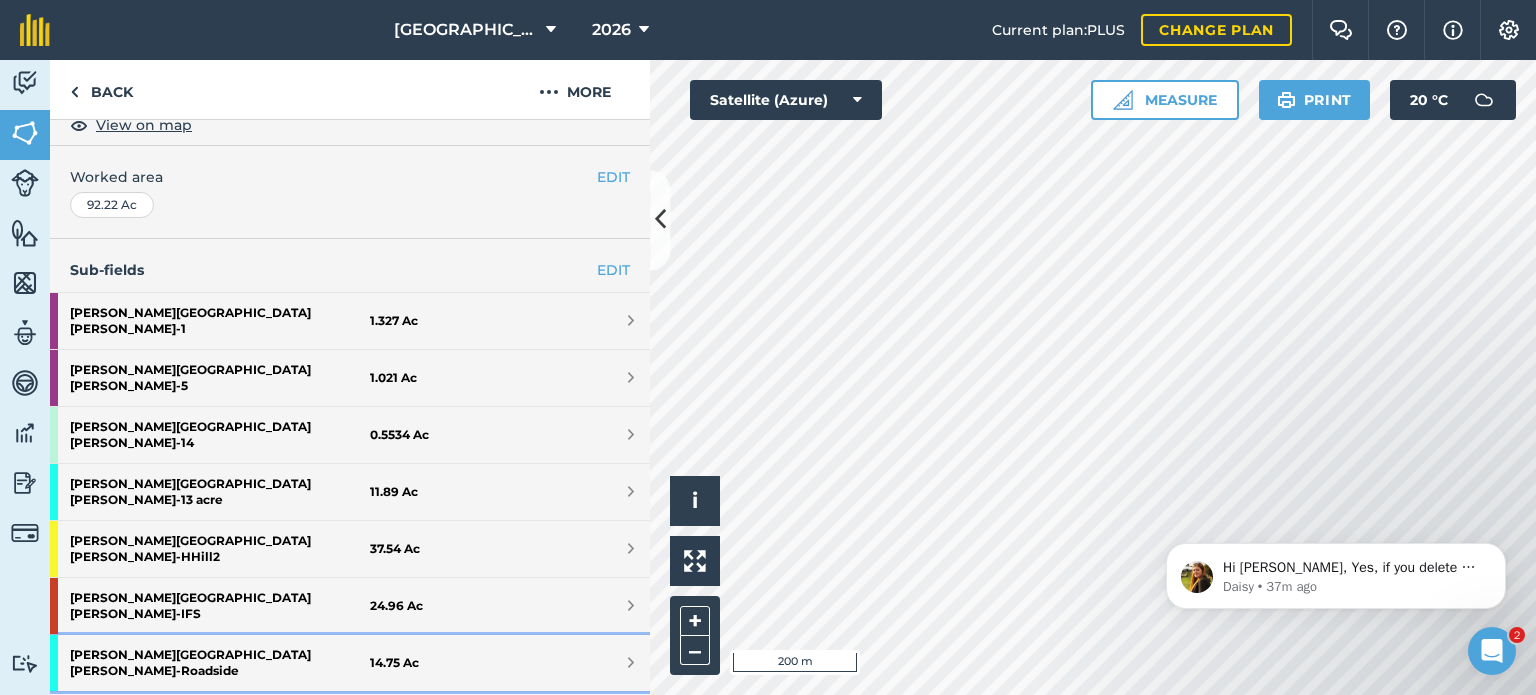 click on "[PERSON_NAME][GEOGRAPHIC_DATA][PERSON_NAME]  -  [GEOGRAPHIC_DATA]" at bounding box center [220, 663] 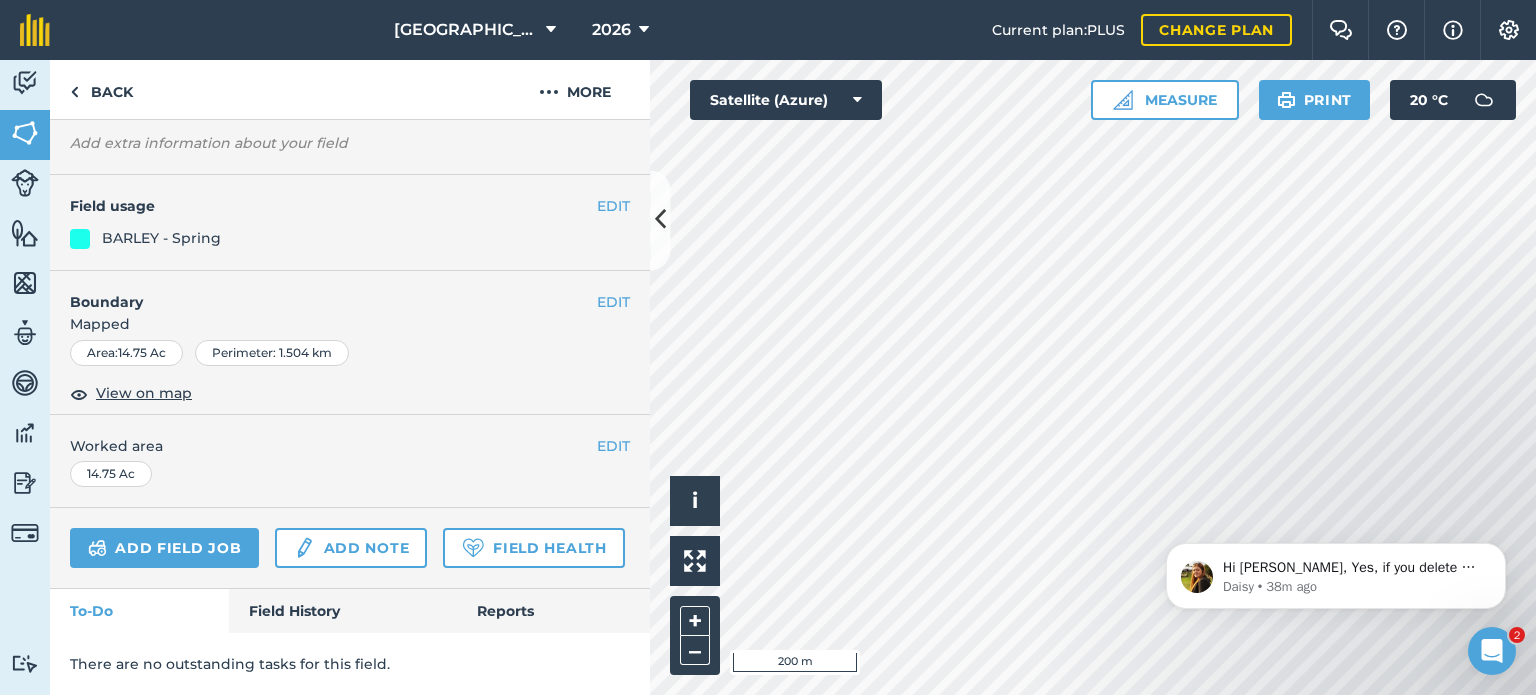 scroll, scrollTop: 205, scrollLeft: 0, axis: vertical 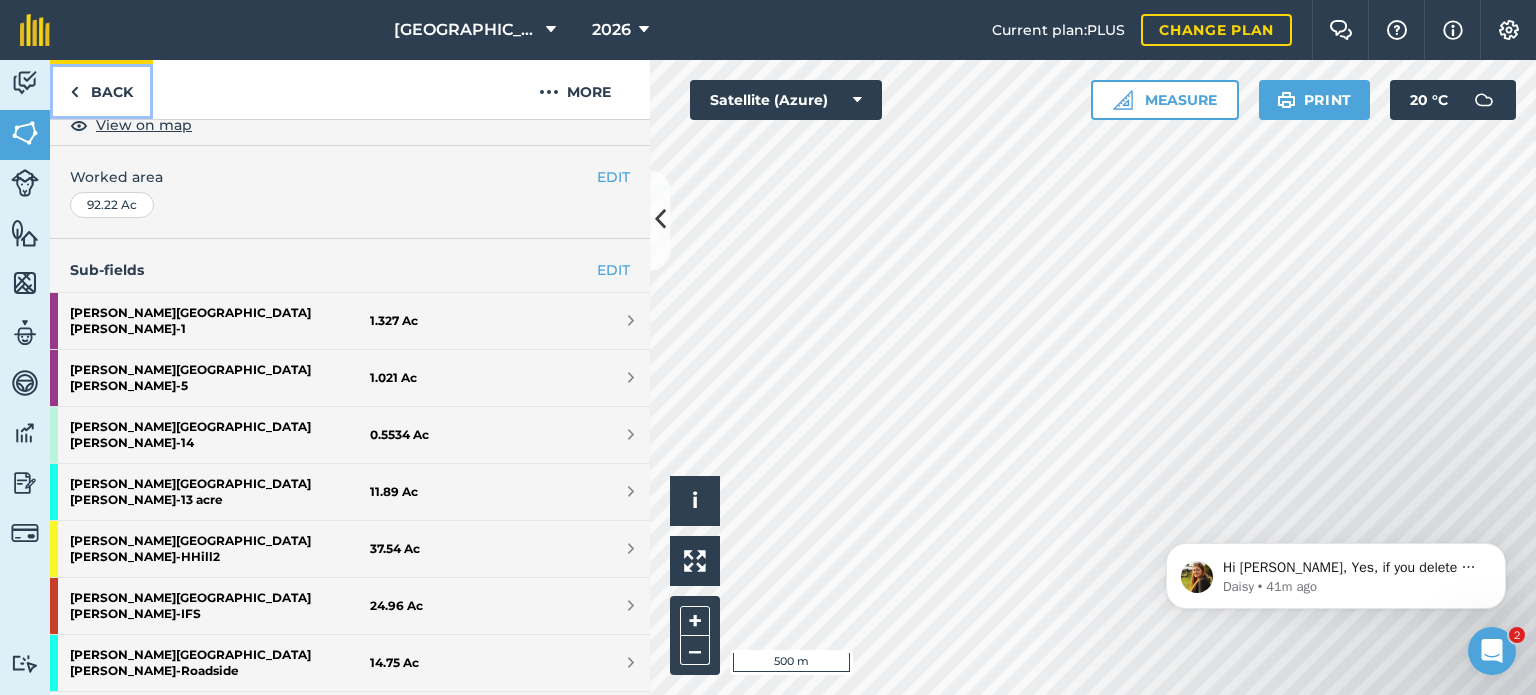 click on "Back" at bounding box center [101, 89] 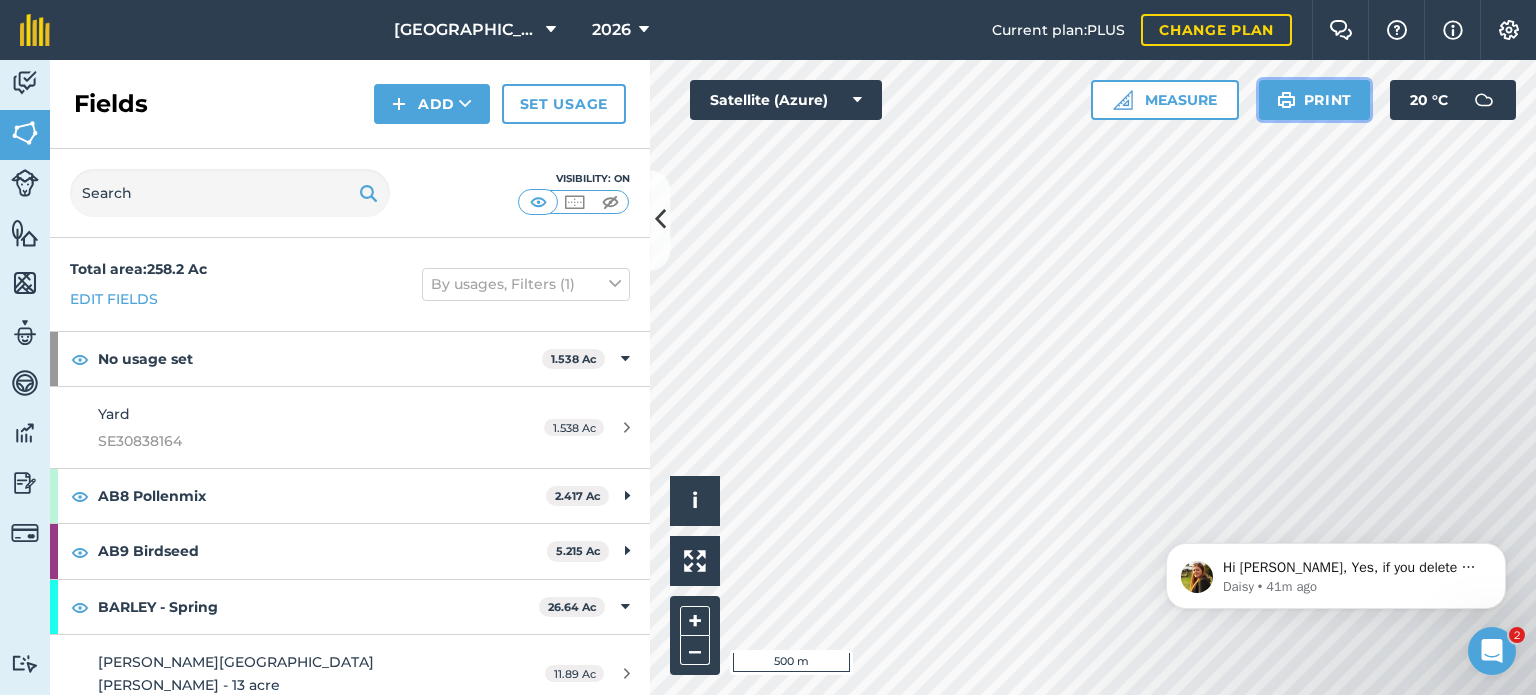 drag, startPoint x: 1328, startPoint y: 96, endPoint x: 13, endPoint y: 105, distance: 1315.0308 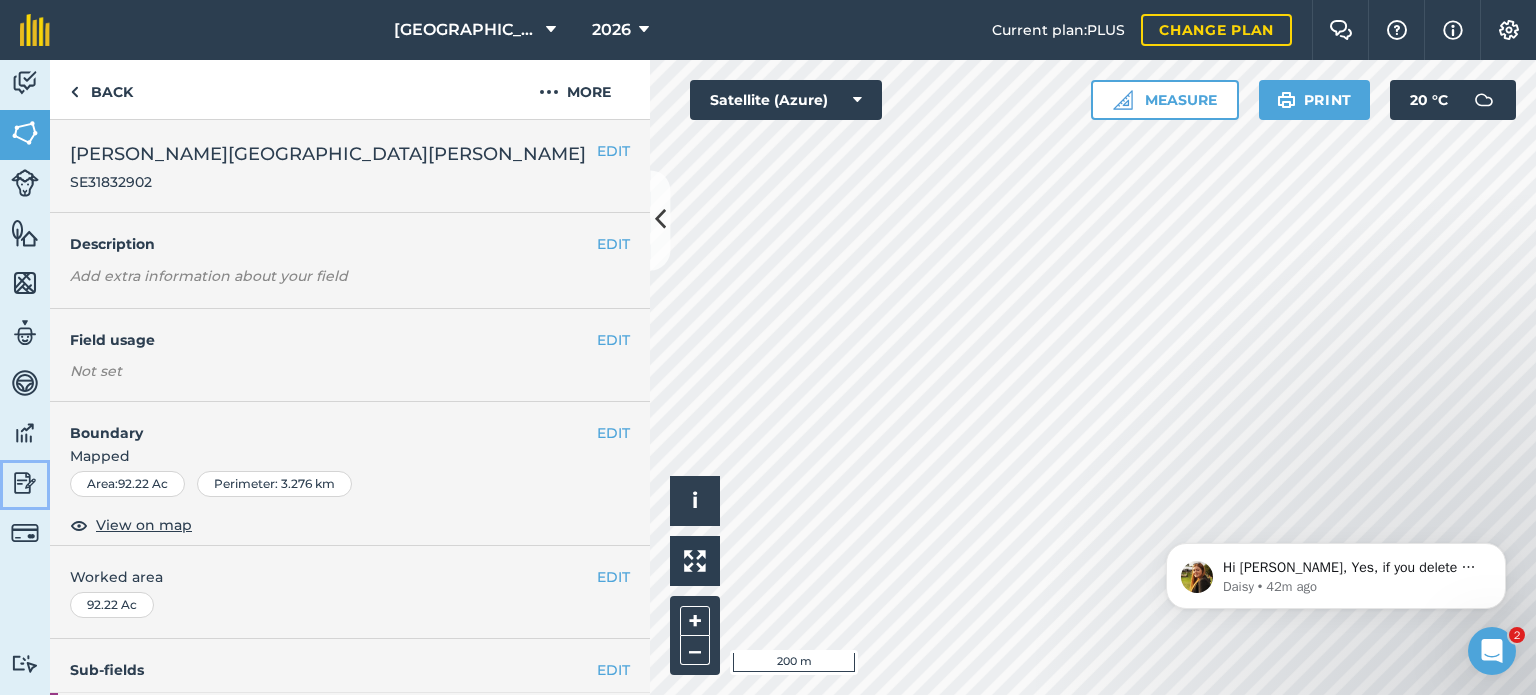 click at bounding box center [25, 483] 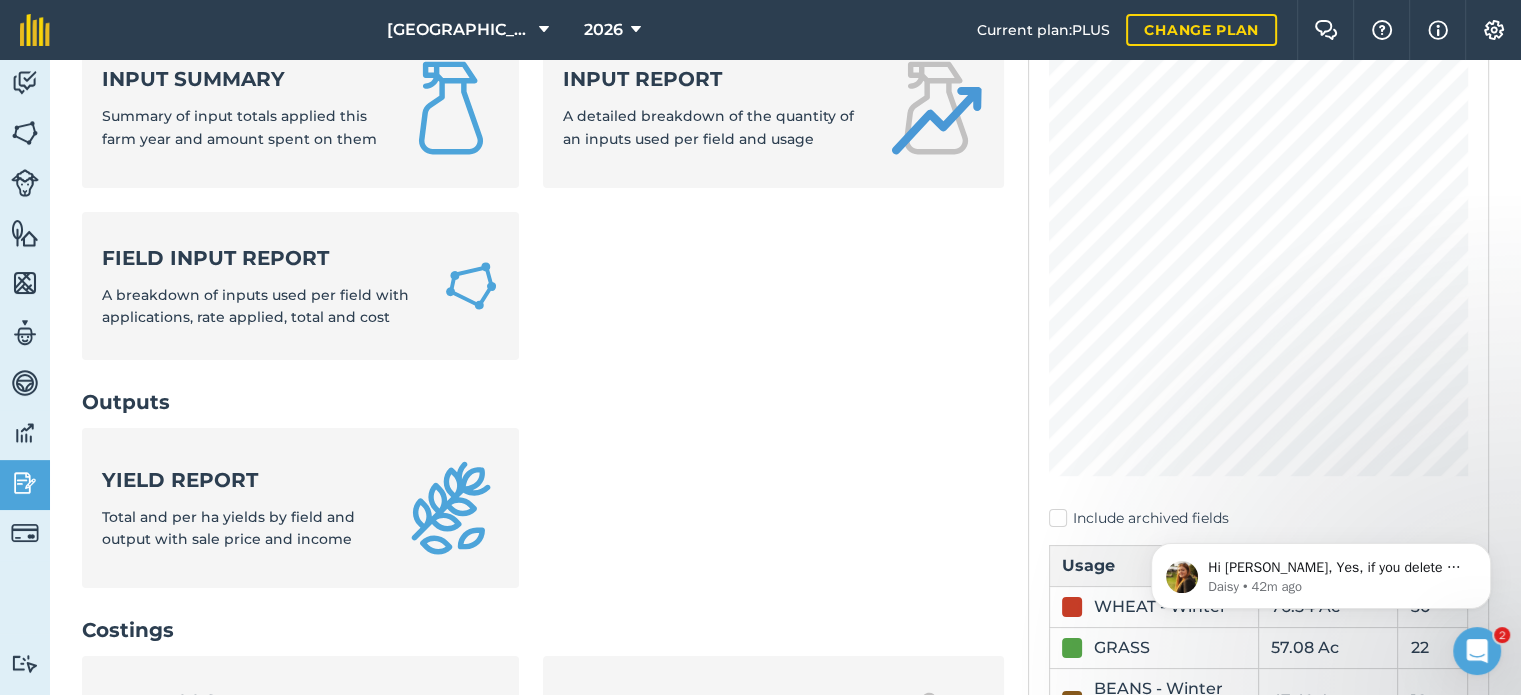 scroll, scrollTop: 0, scrollLeft: 0, axis: both 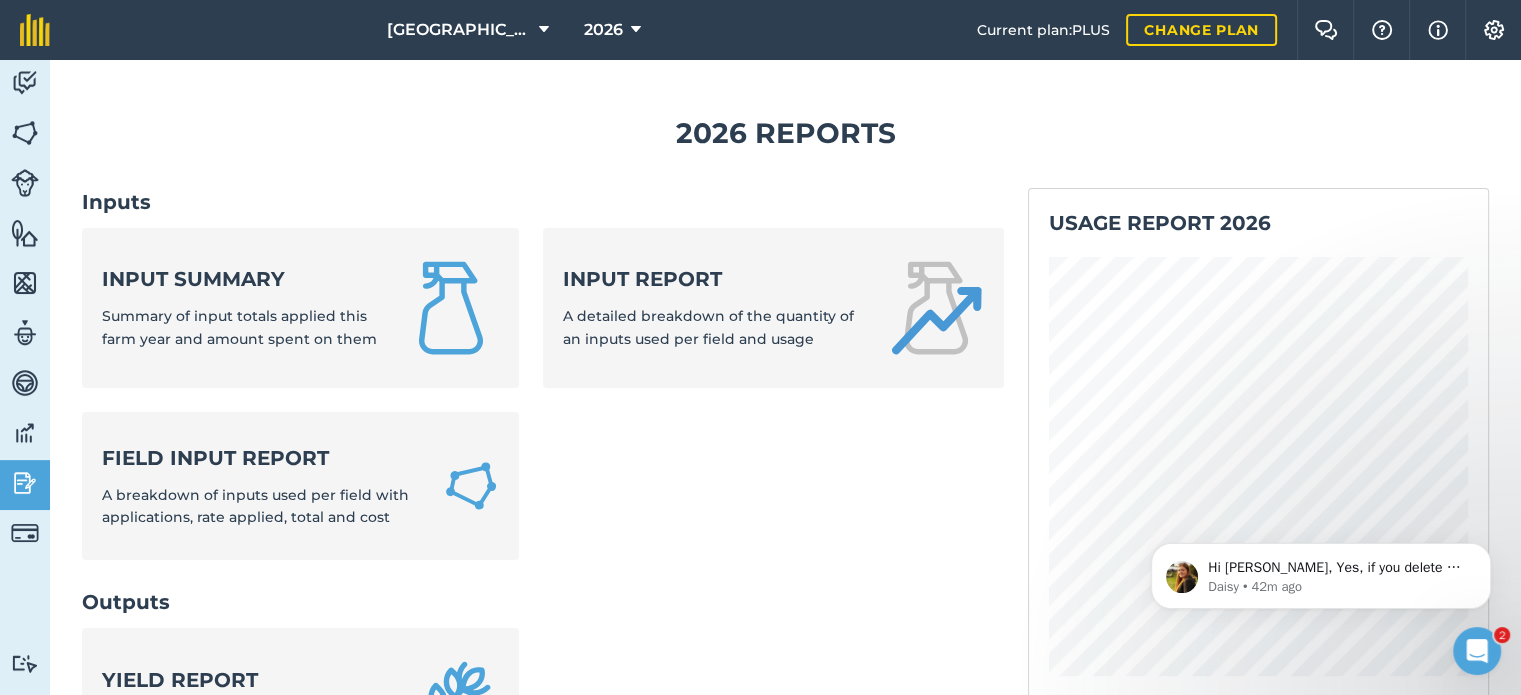 drag, startPoint x: 1160, startPoint y: 228, endPoint x: 622, endPoint y: 177, distance: 540.41187 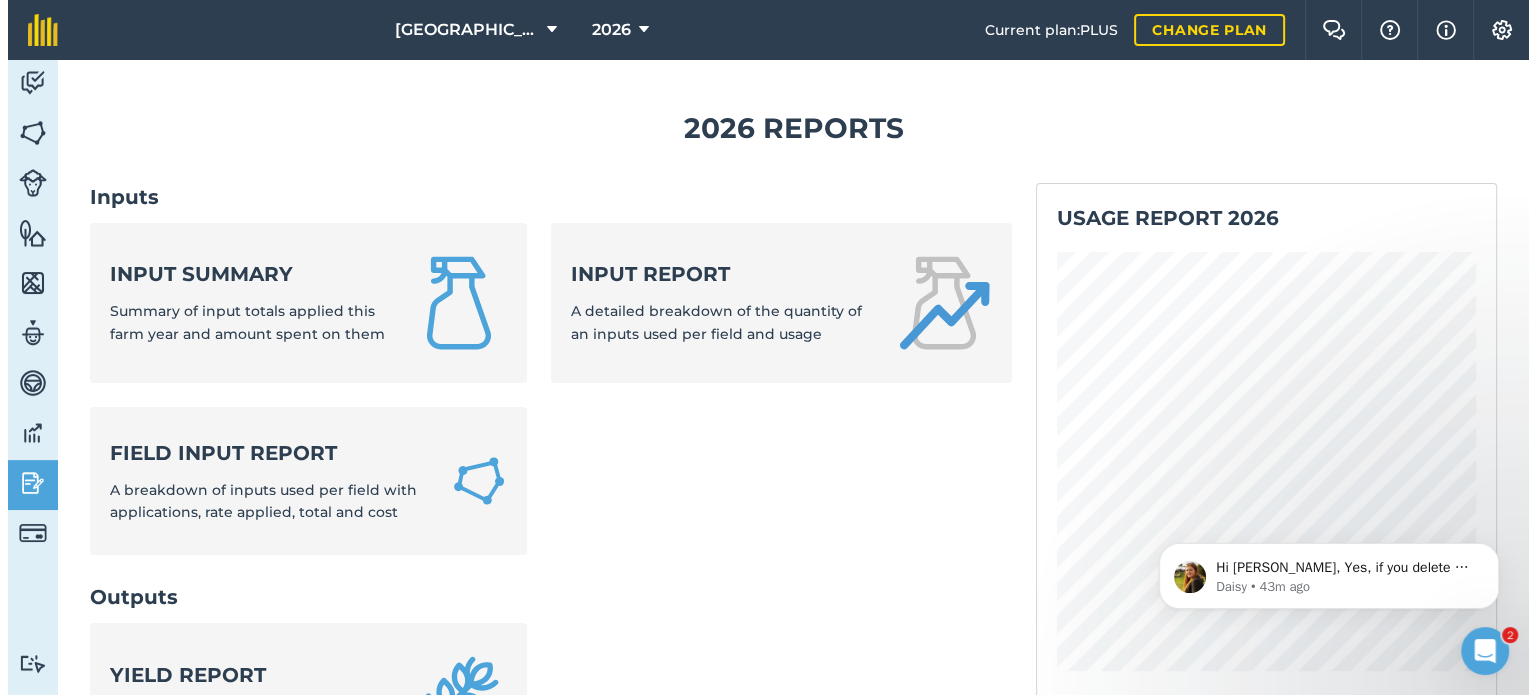 scroll, scrollTop: 0, scrollLeft: 0, axis: both 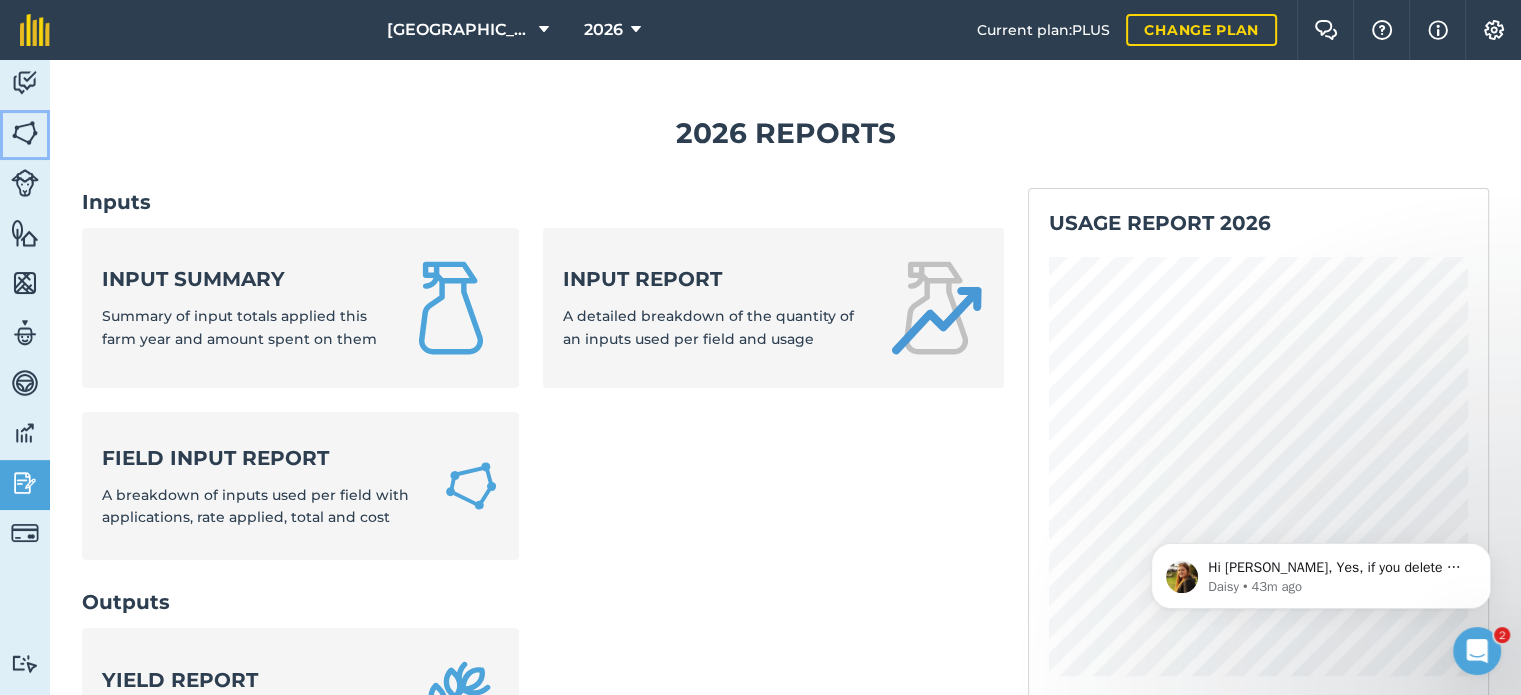 click at bounding box center [25, 133] 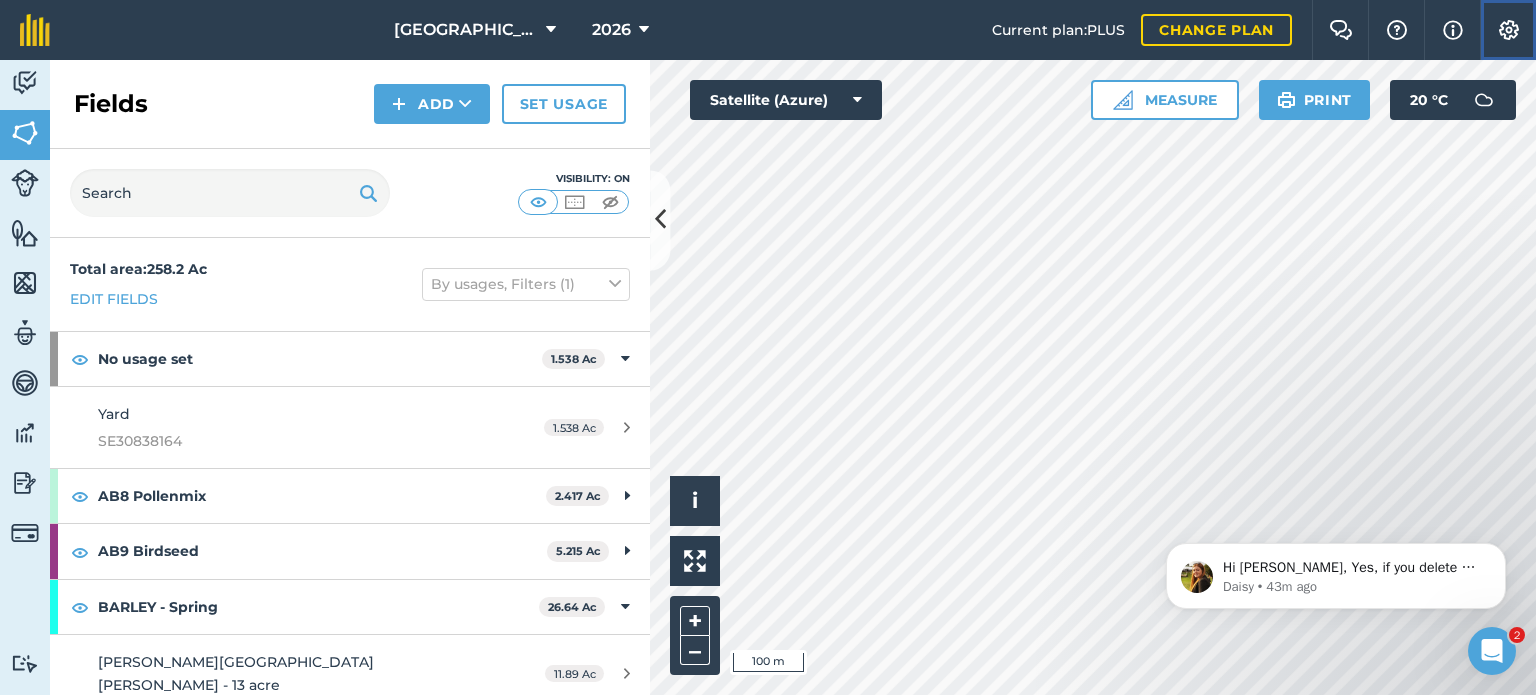 click at bounding box center (1509, 30) 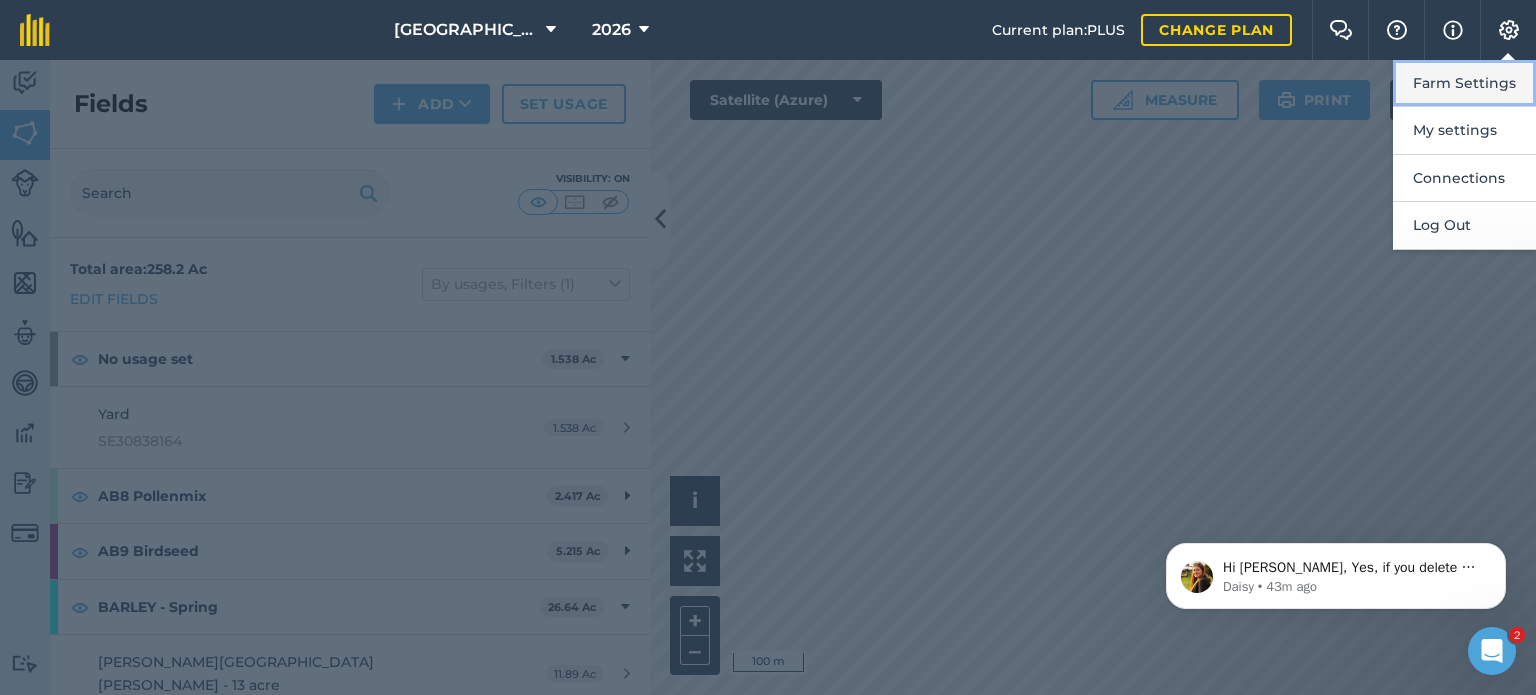 click on "Farm Settings" at bounding box center (1464, 83) 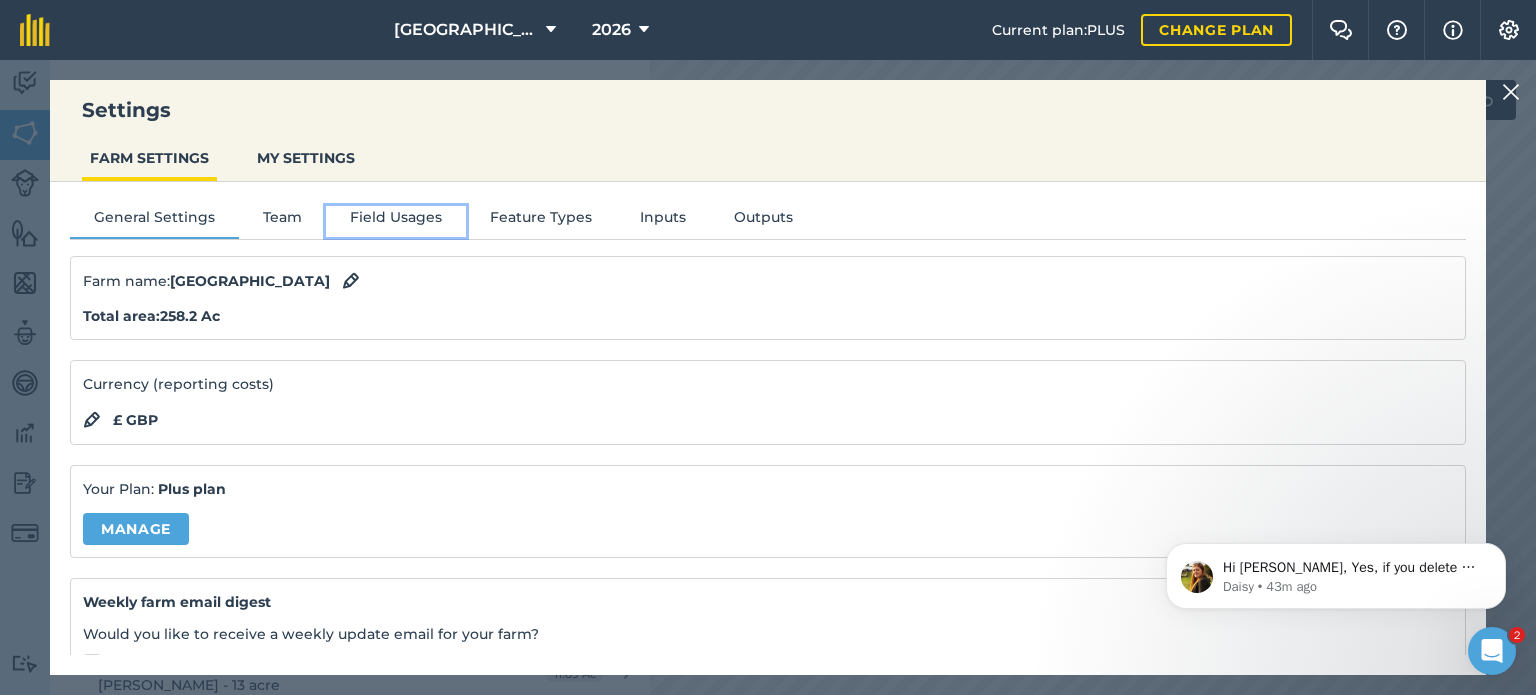 click on "Field Usages" at bounding box center (396, 221) 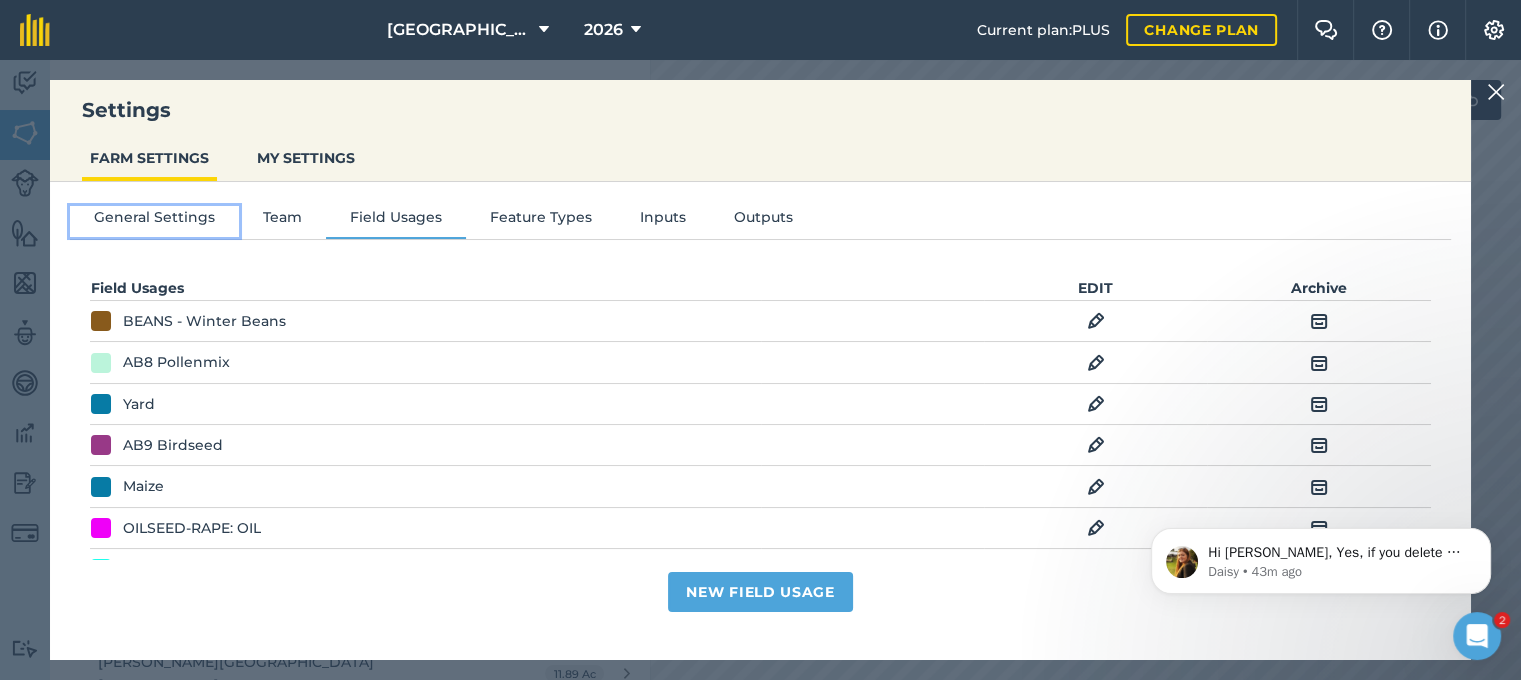click on "General Settings" at bounding box center [154, 221] 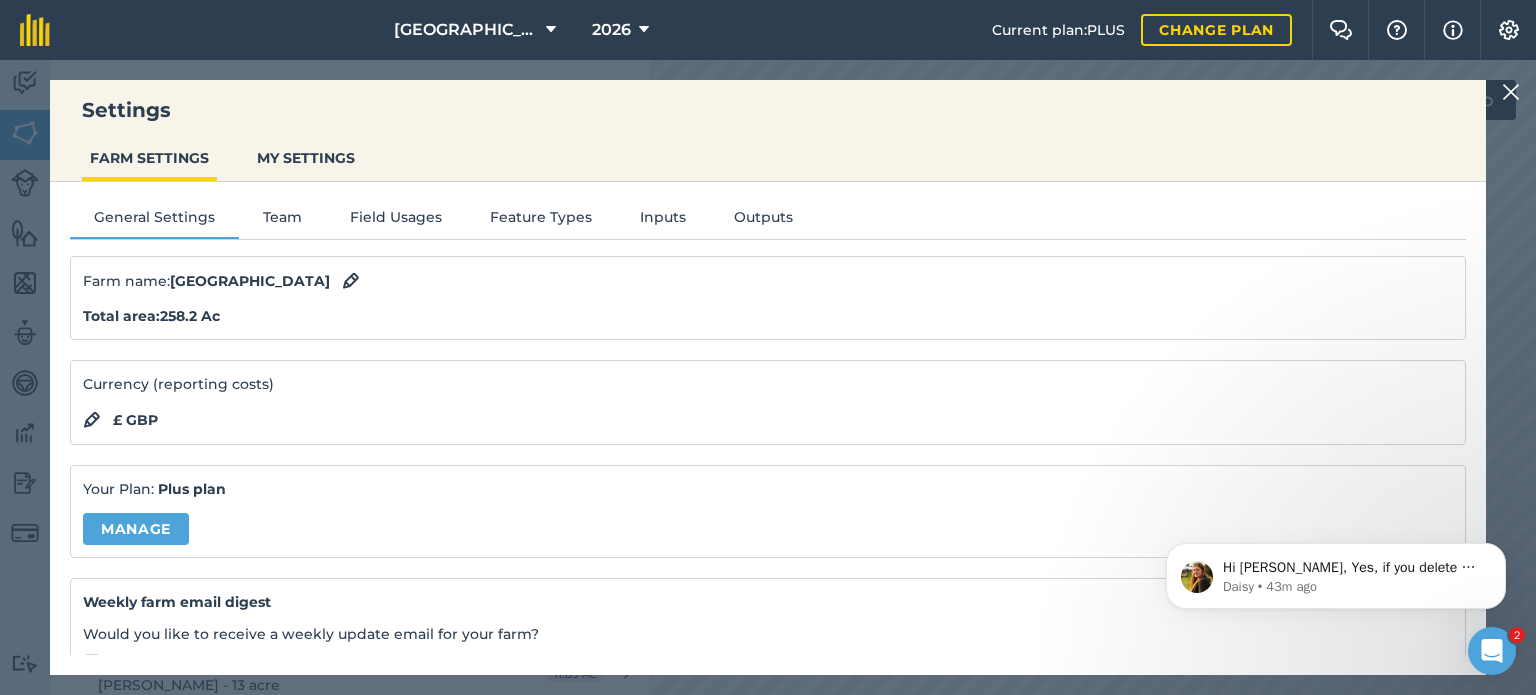 click at bounding box center (1511, 92) 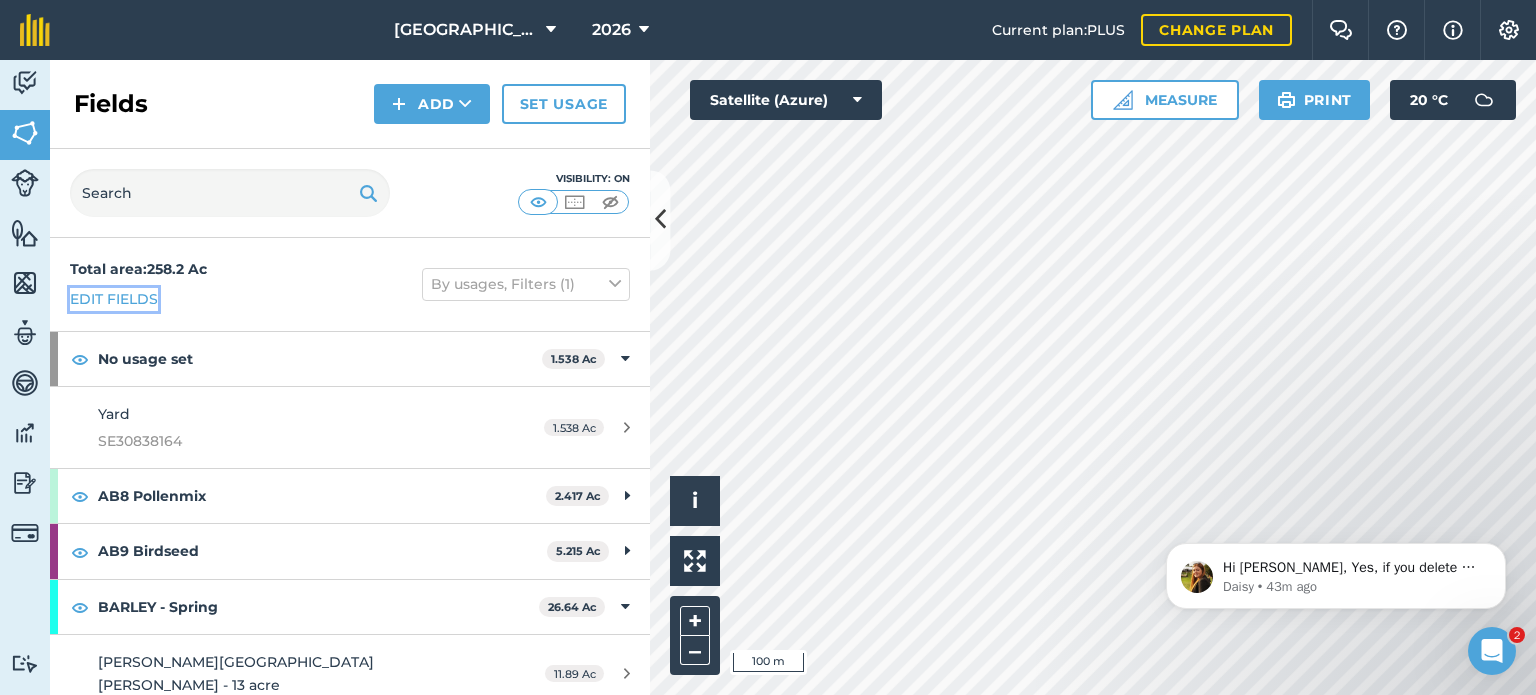 click on "Edit fields" at bounding box center [114, 299] 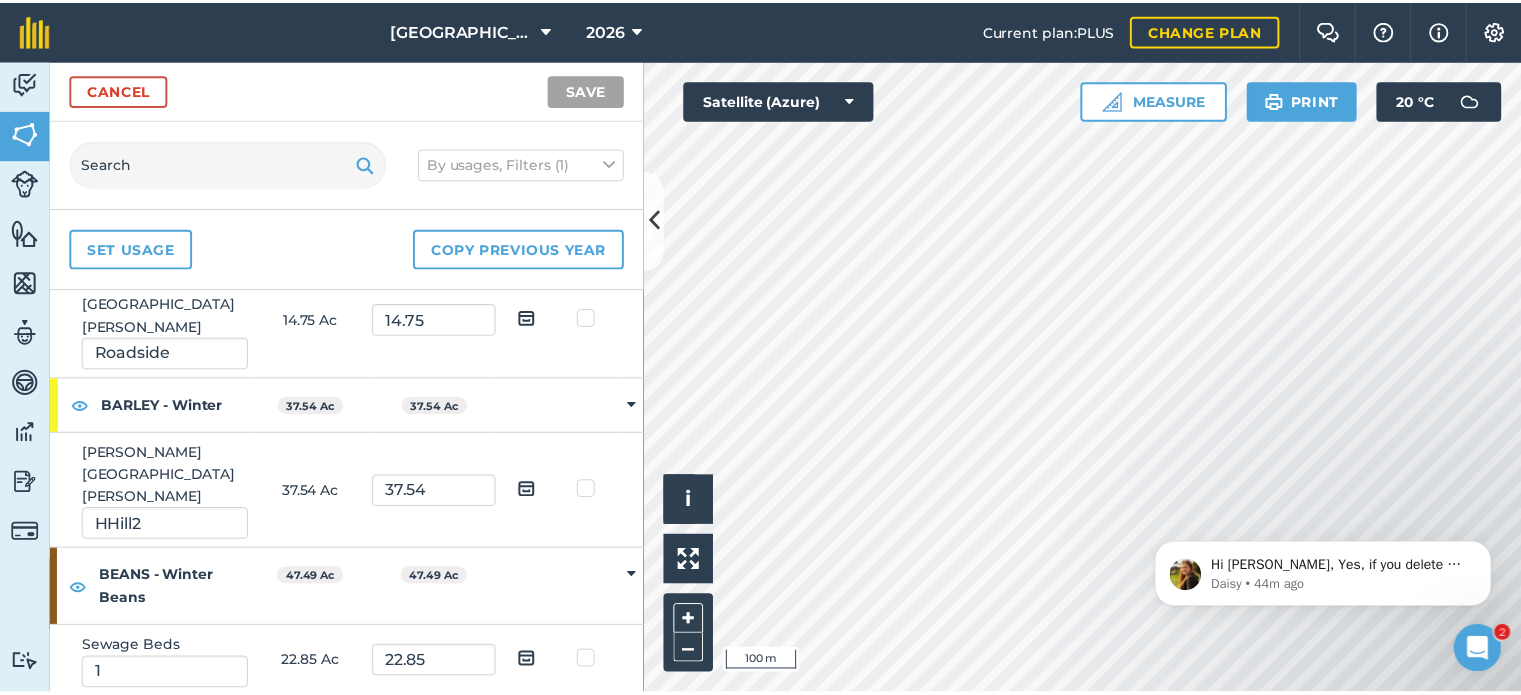 scroll, scrollTop: 500, scrollLeft: 0, axis: vertical 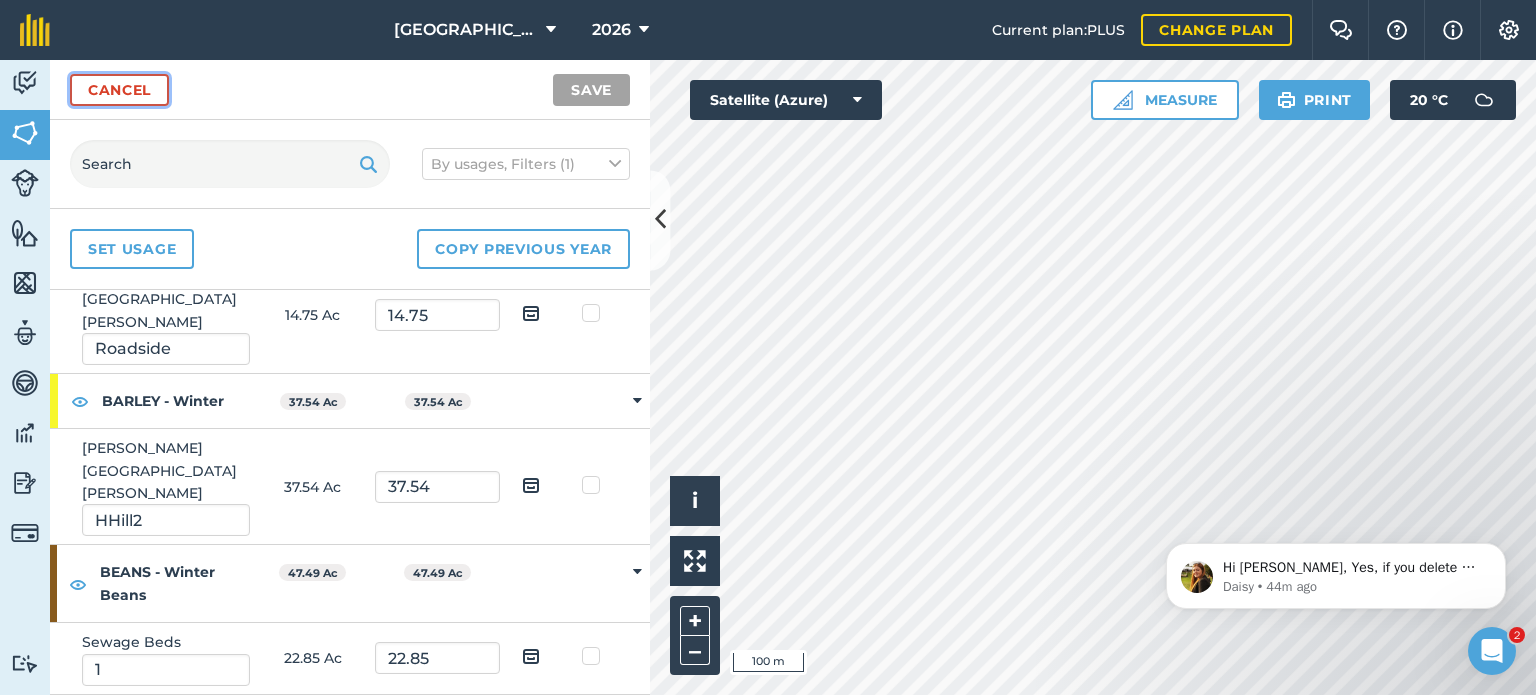 click on "Cancel" at bounding box center [119, 90] 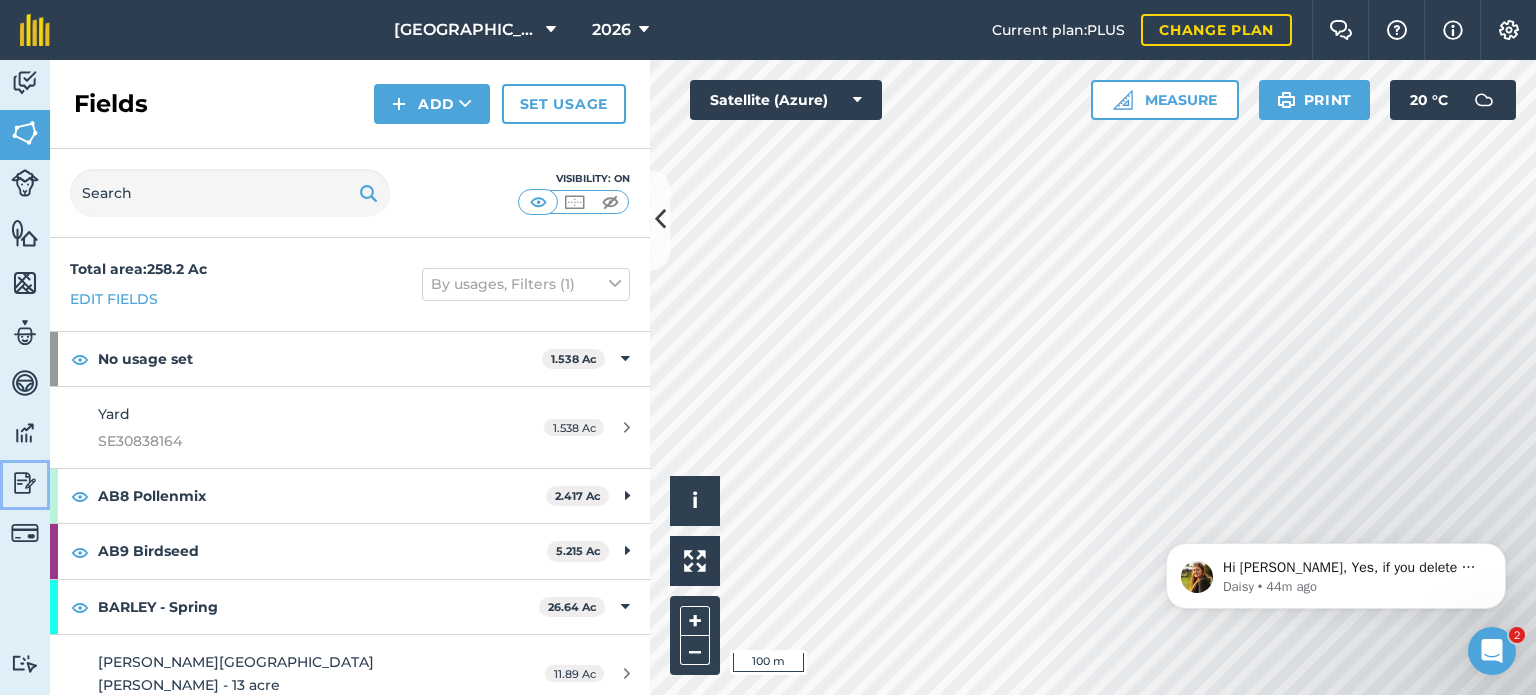 click at bounding box center (25, 483) 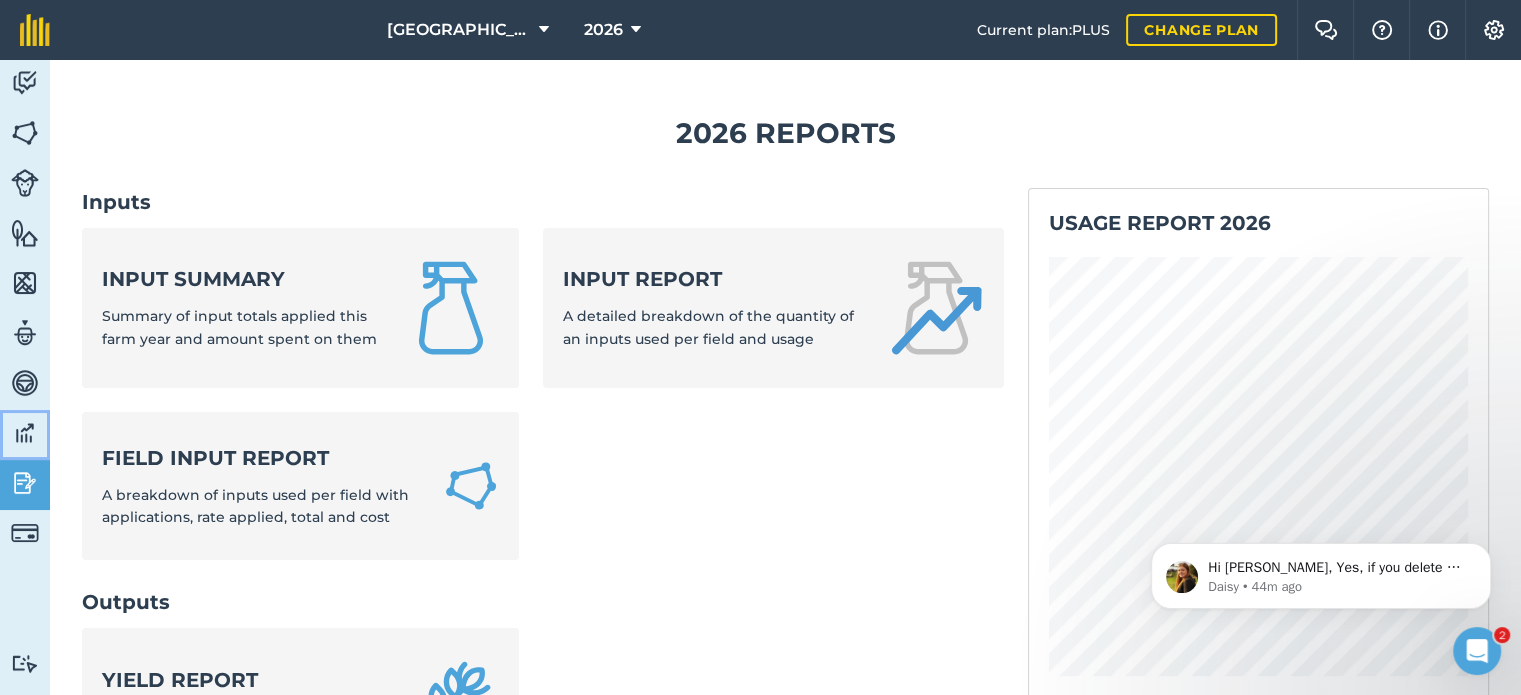 click at bounding box center [25, 433] 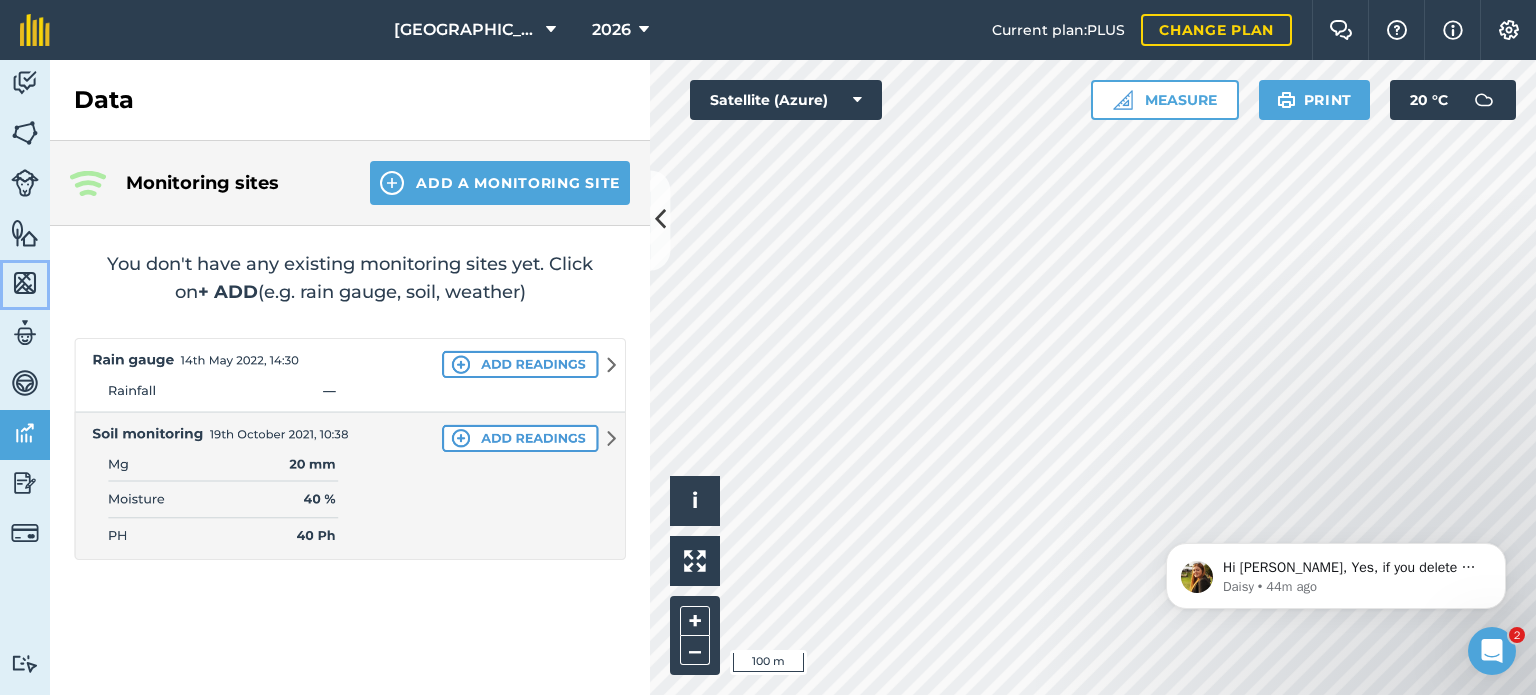 click at bounding box center [25, 283] 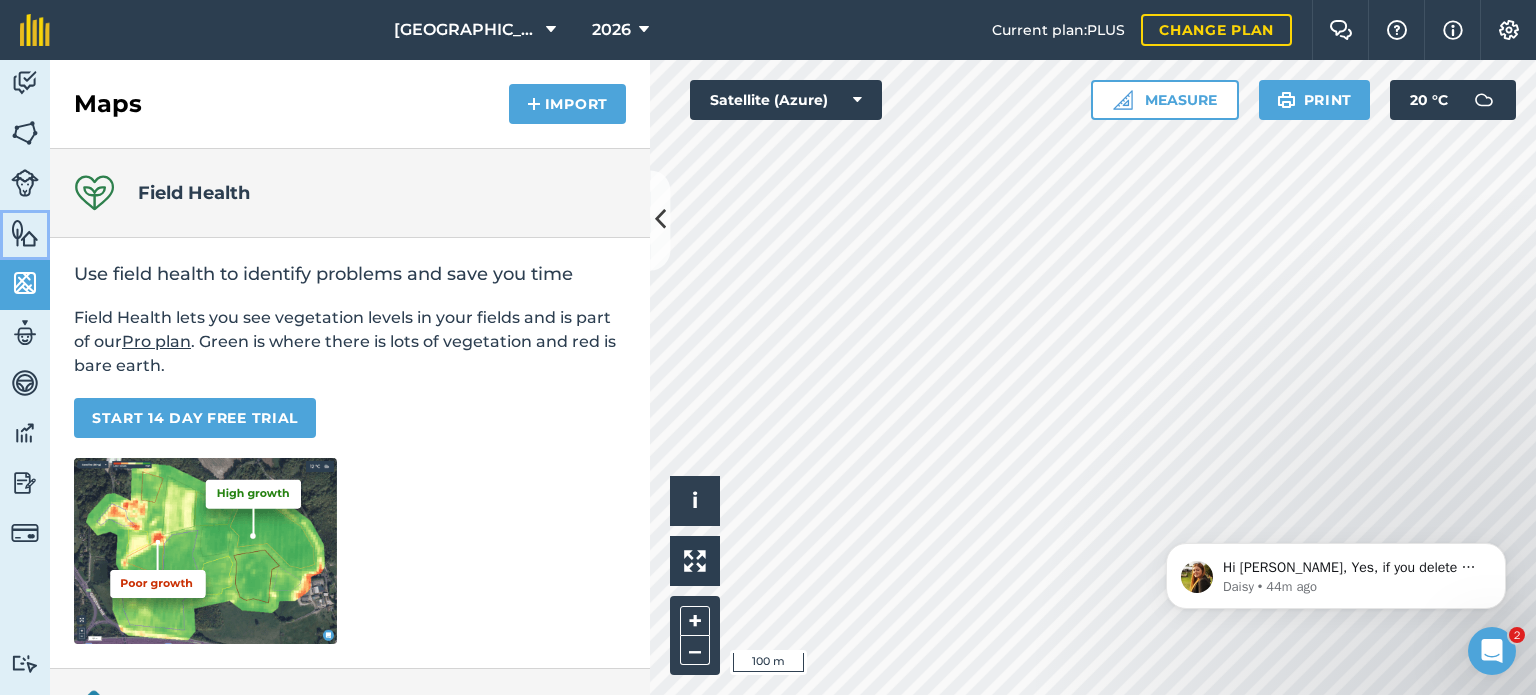 click at bounding box center [25, 233] 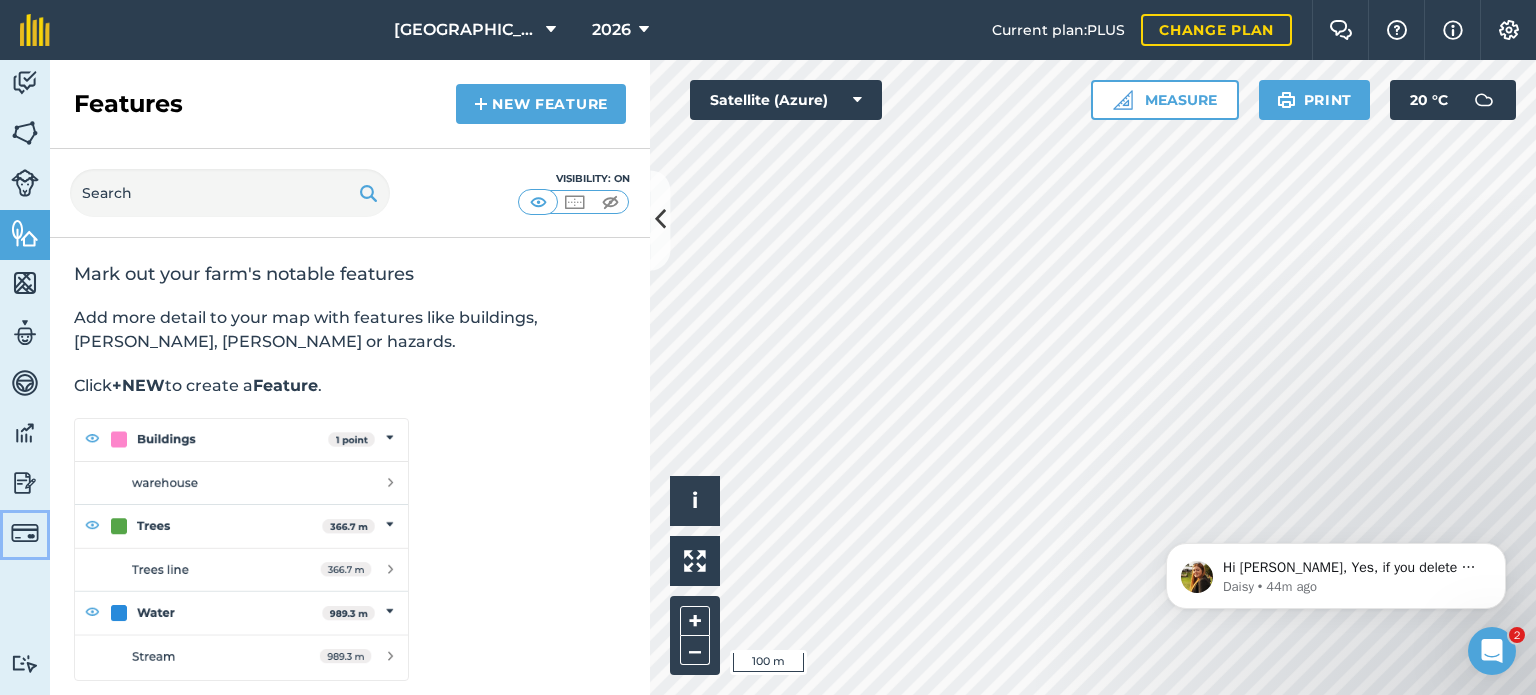 click at bounding box center (25, 533) 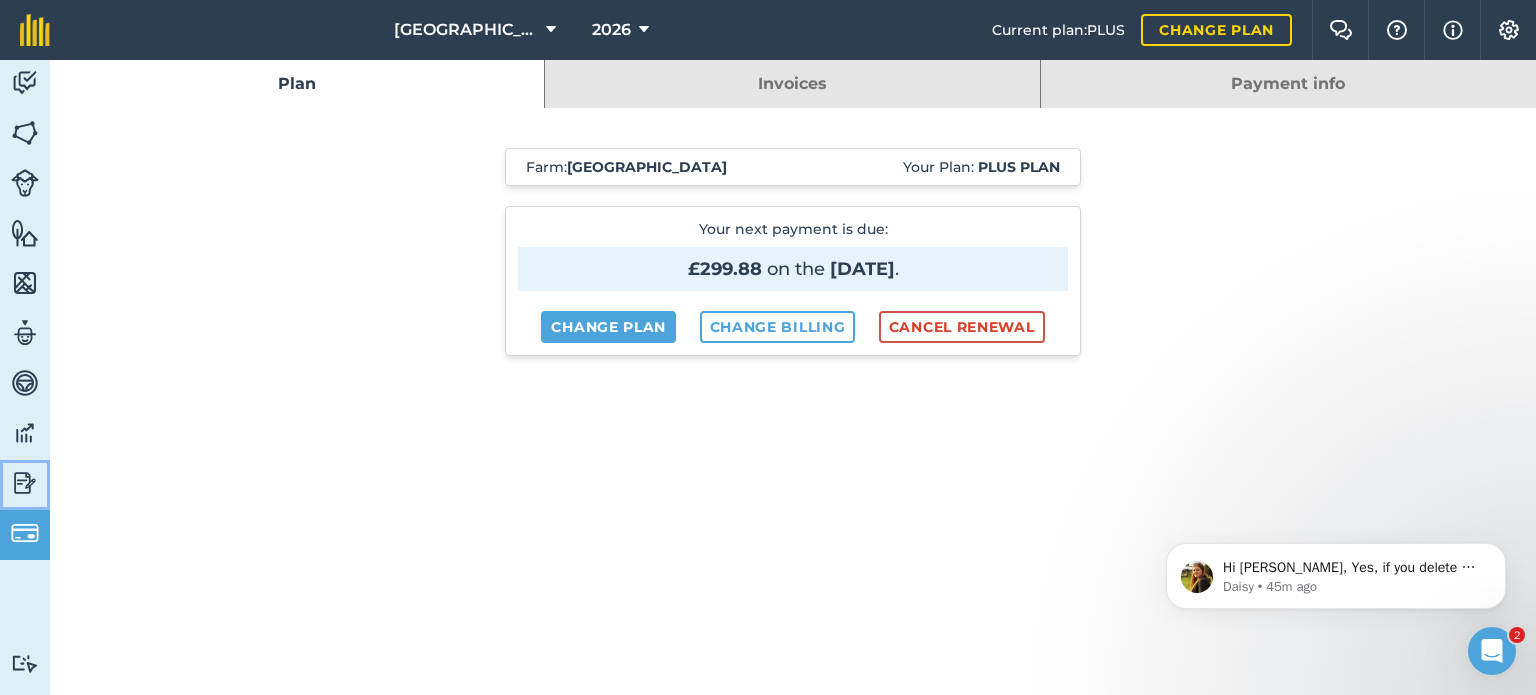 click at bounding box center [25, 483] 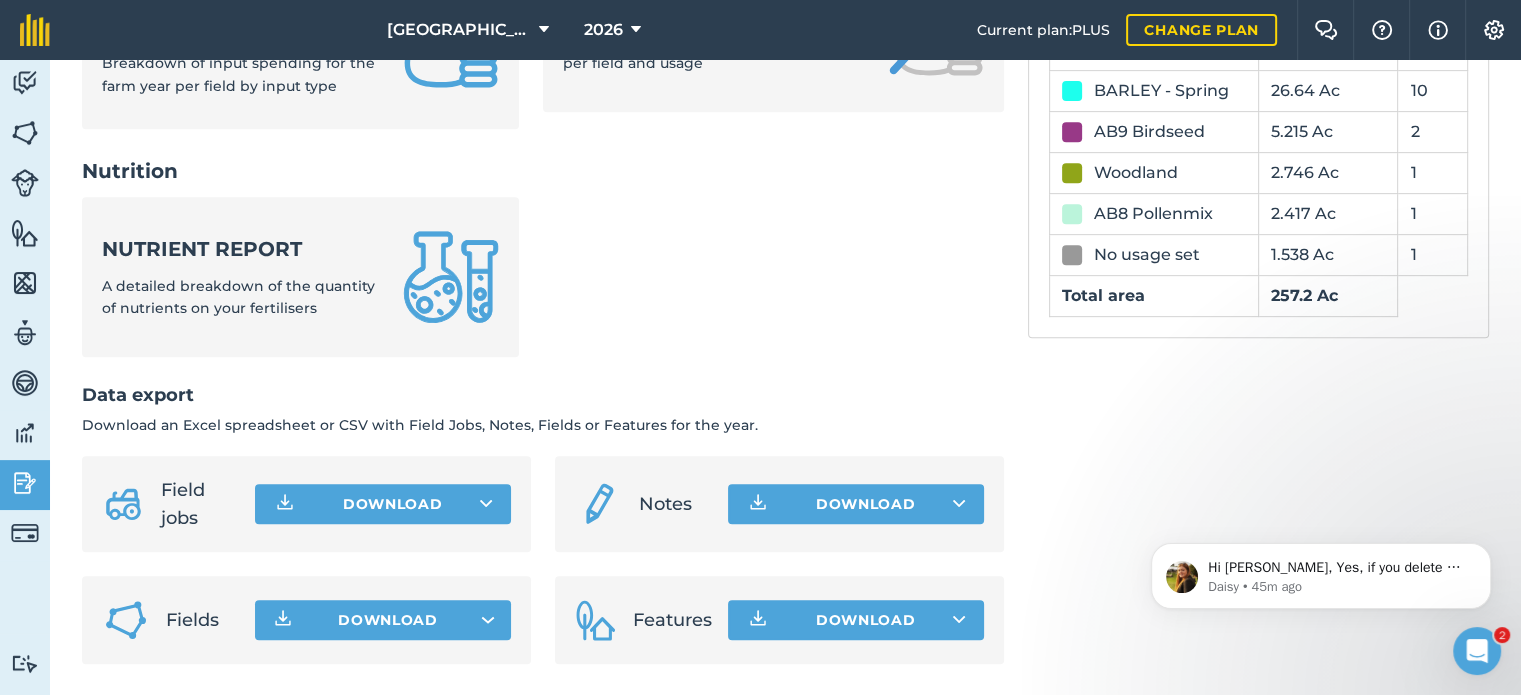 scroll, scrollTop: 904, scrollLeft: 0, axis: vertical 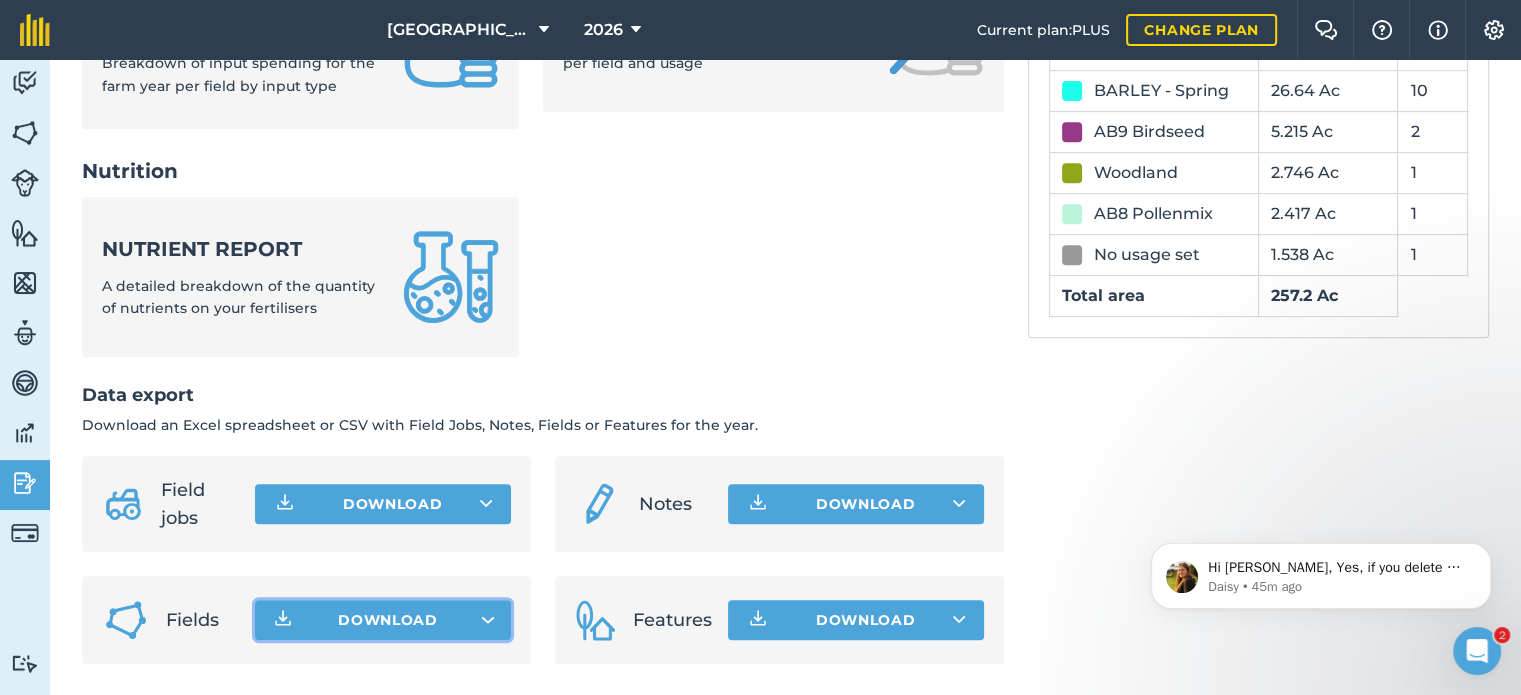 click on "Download" at bounding box center (383, 620) 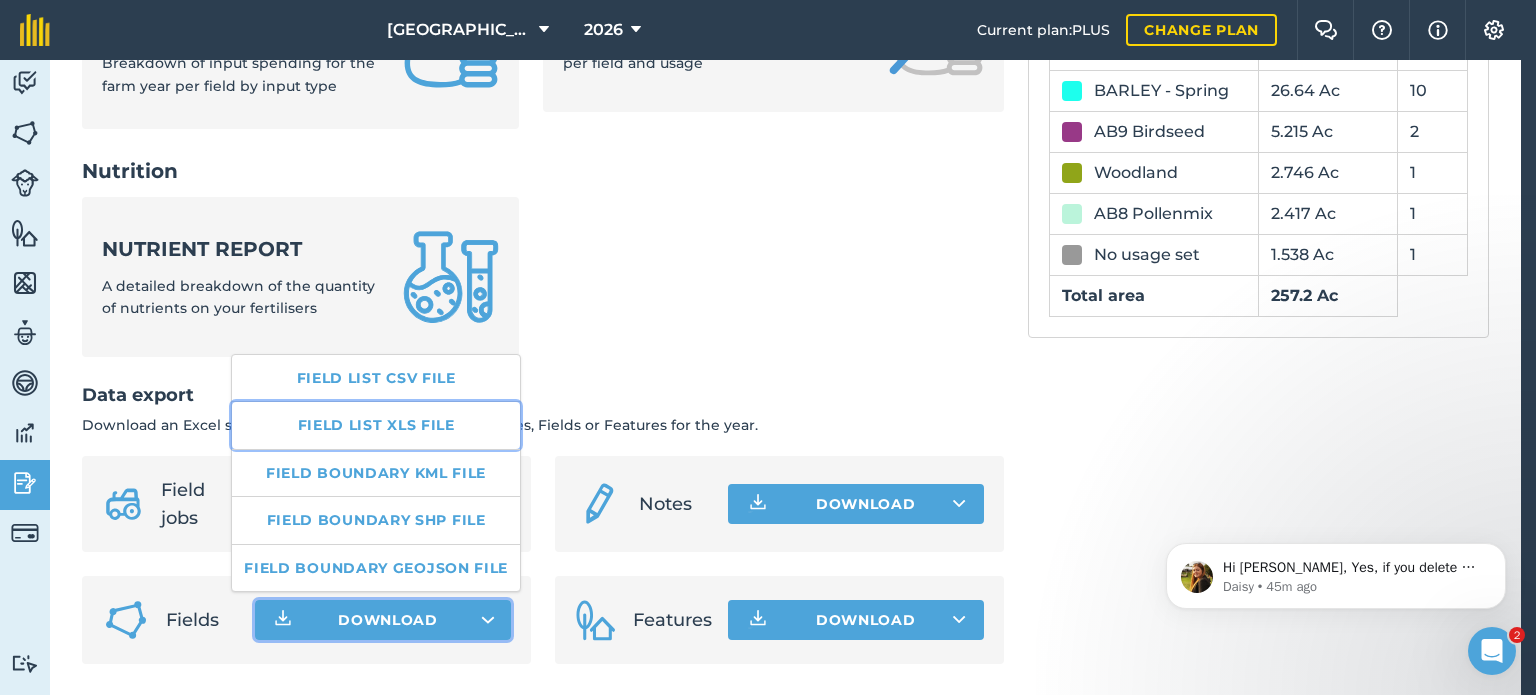 click on "Field list XLS file" at bounding box center (376, 425) 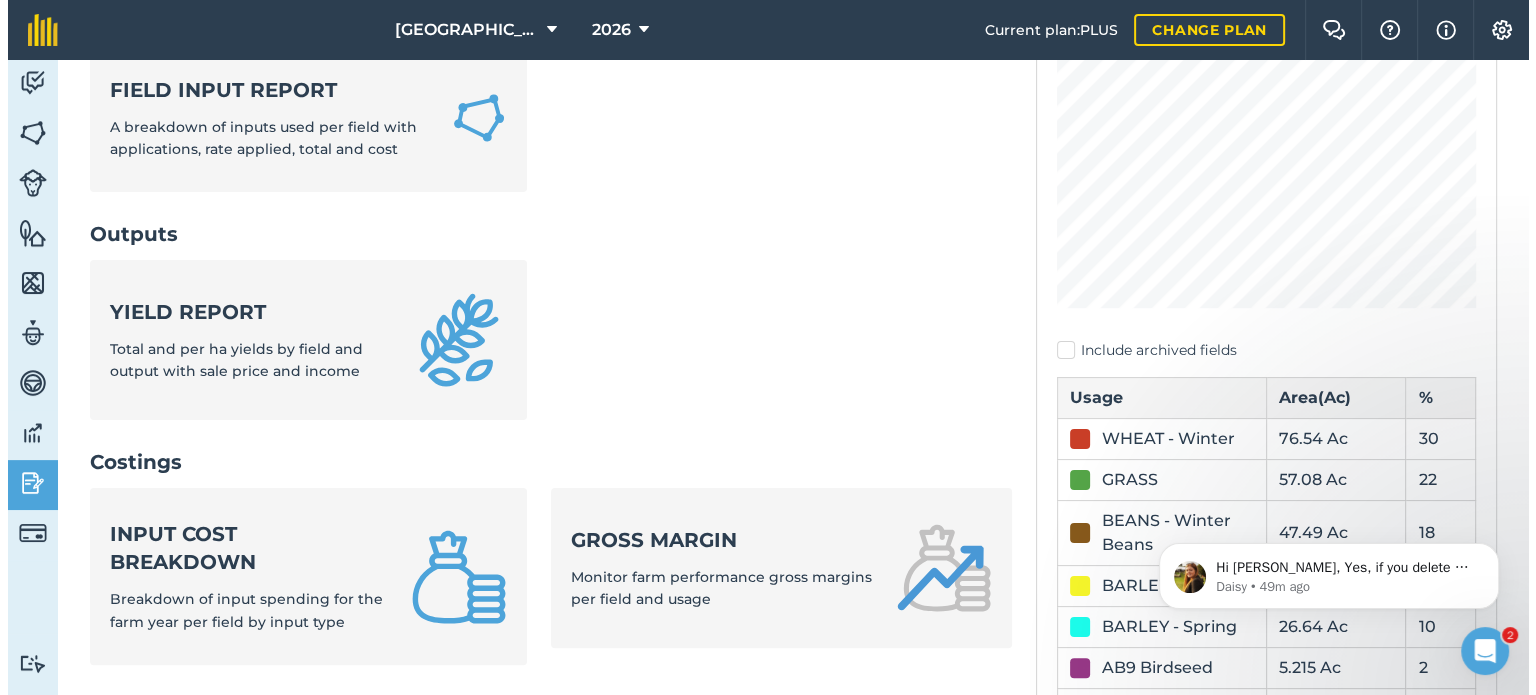 scroll, scrollTop: 404, scrollLeft: 0, axis: vertical 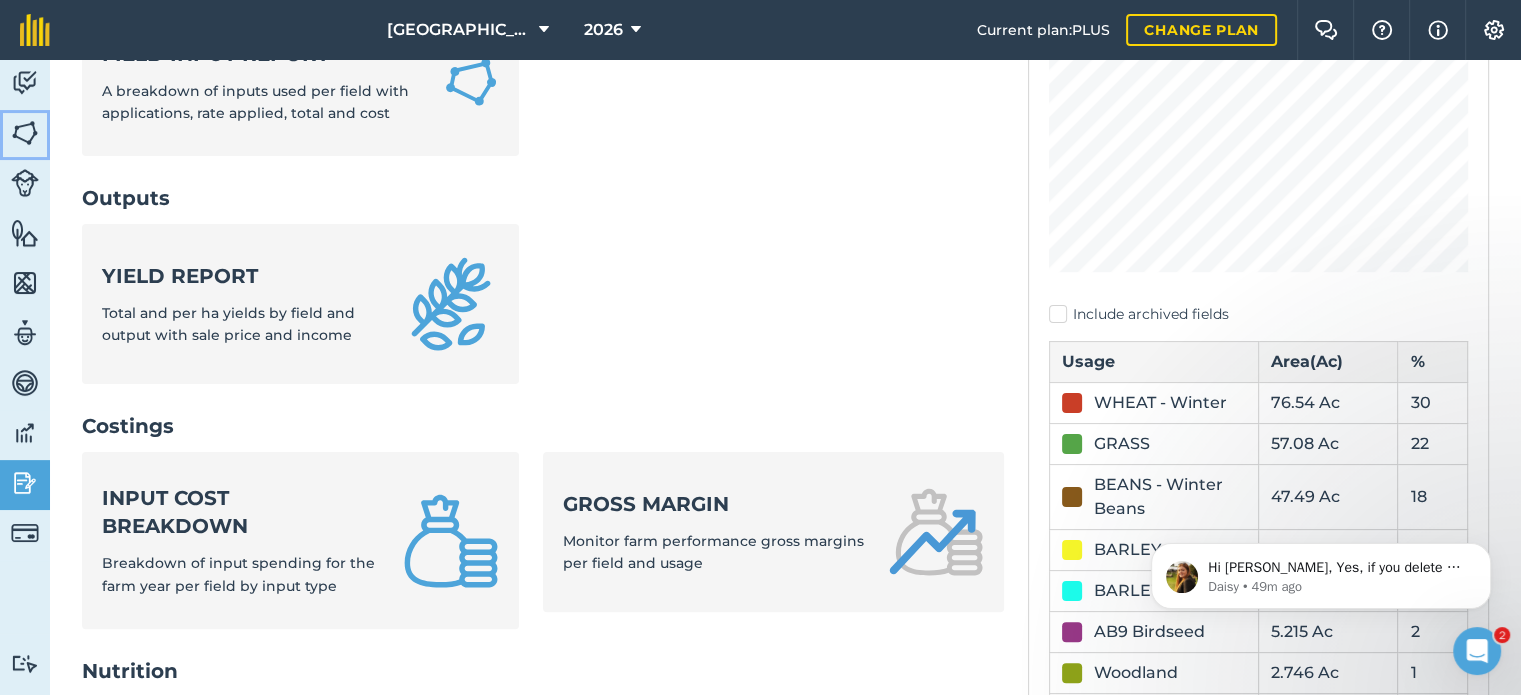 click at bounding box center [25, 133] 